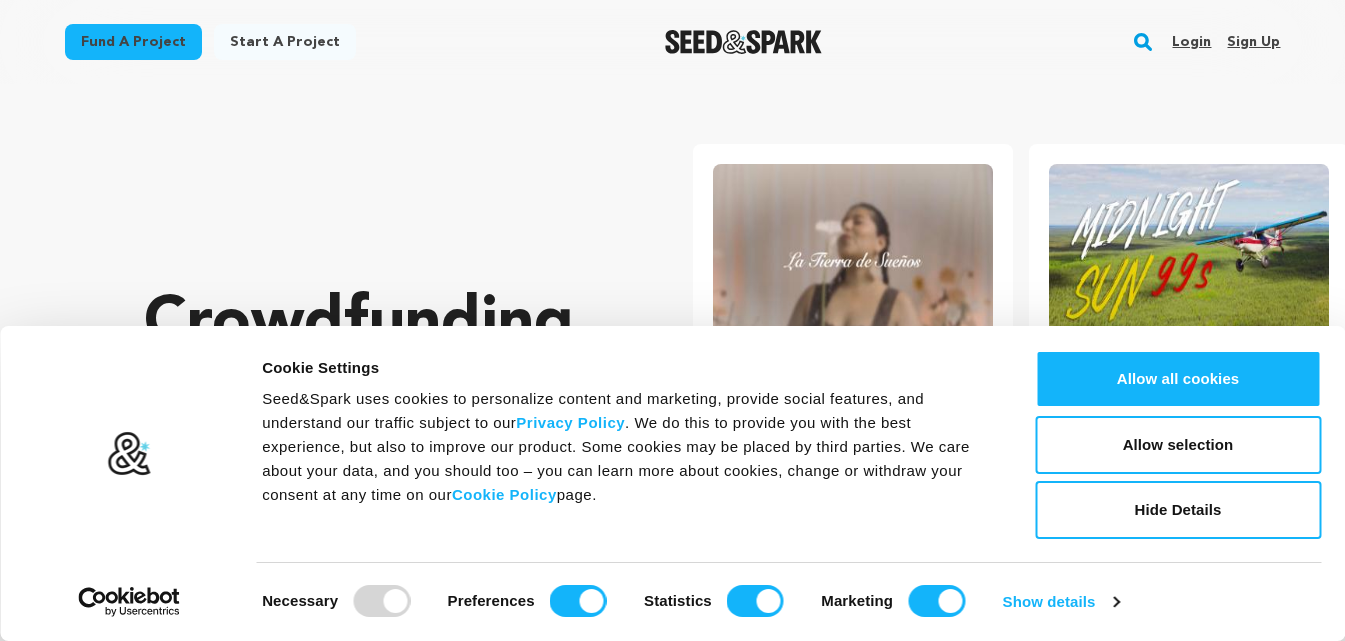 scroll, scrollTop: 0, scrollLeft: 0, axis: both 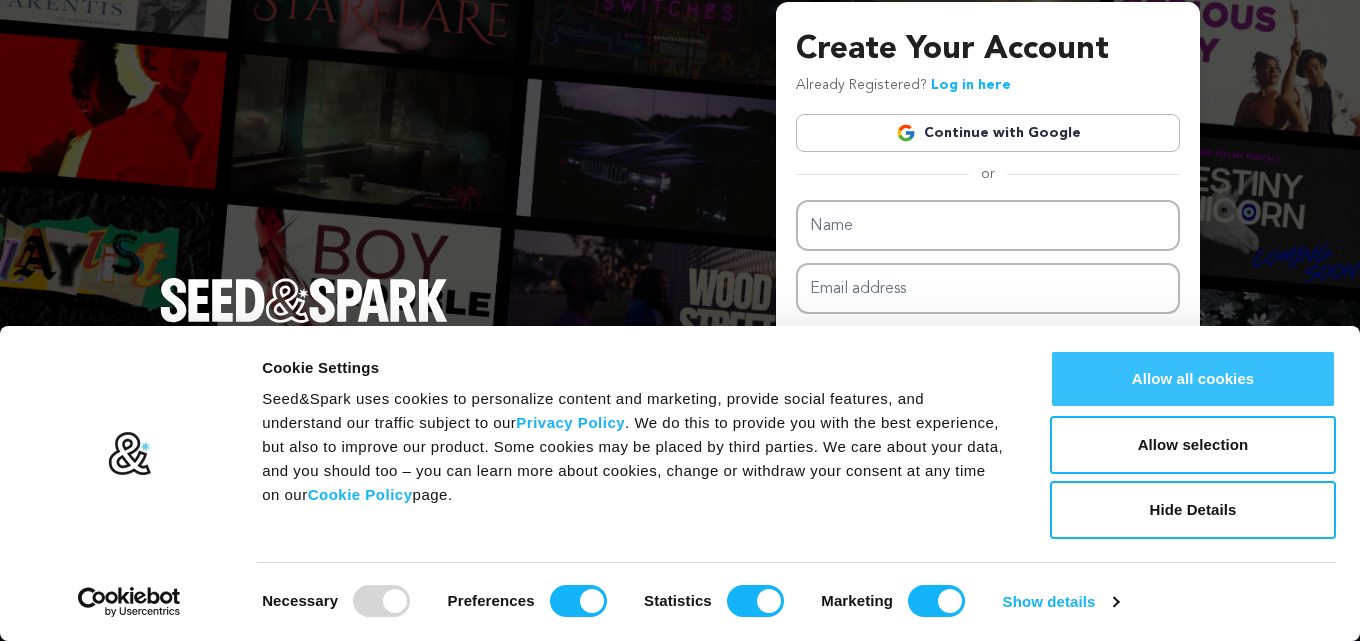 click on "Allow all cookies" at bounding box center [1193, 379] 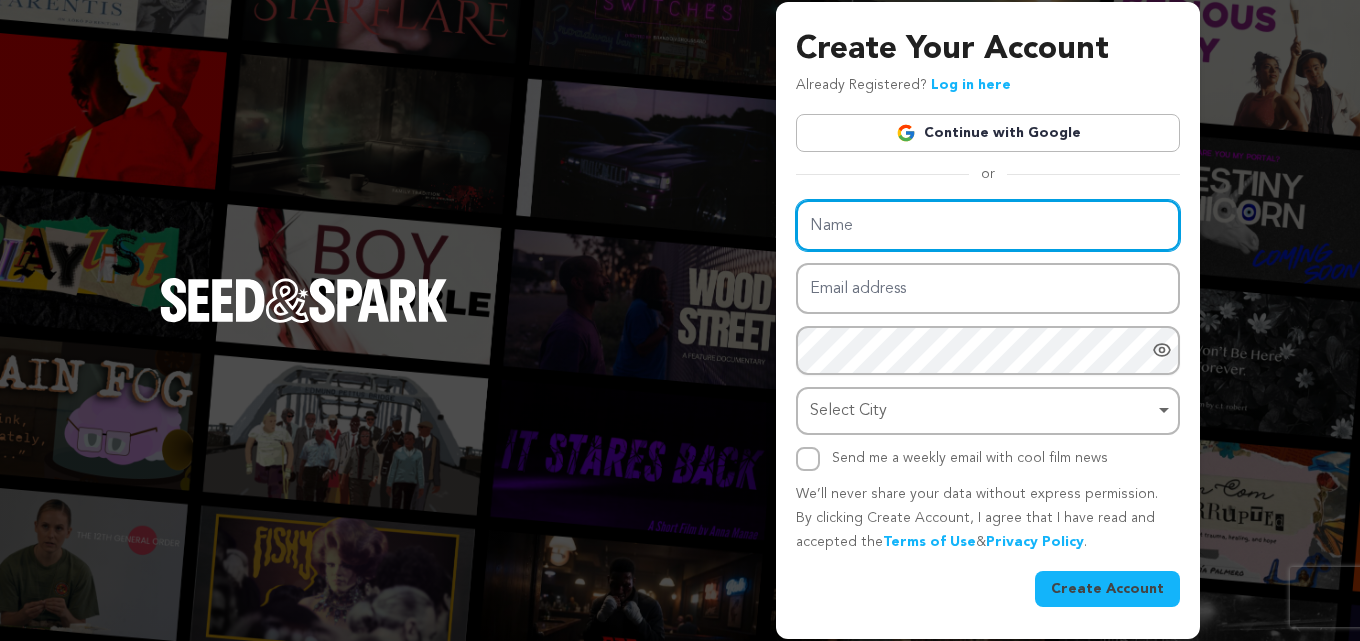 click on "Name" at bounding box center [988, 225] 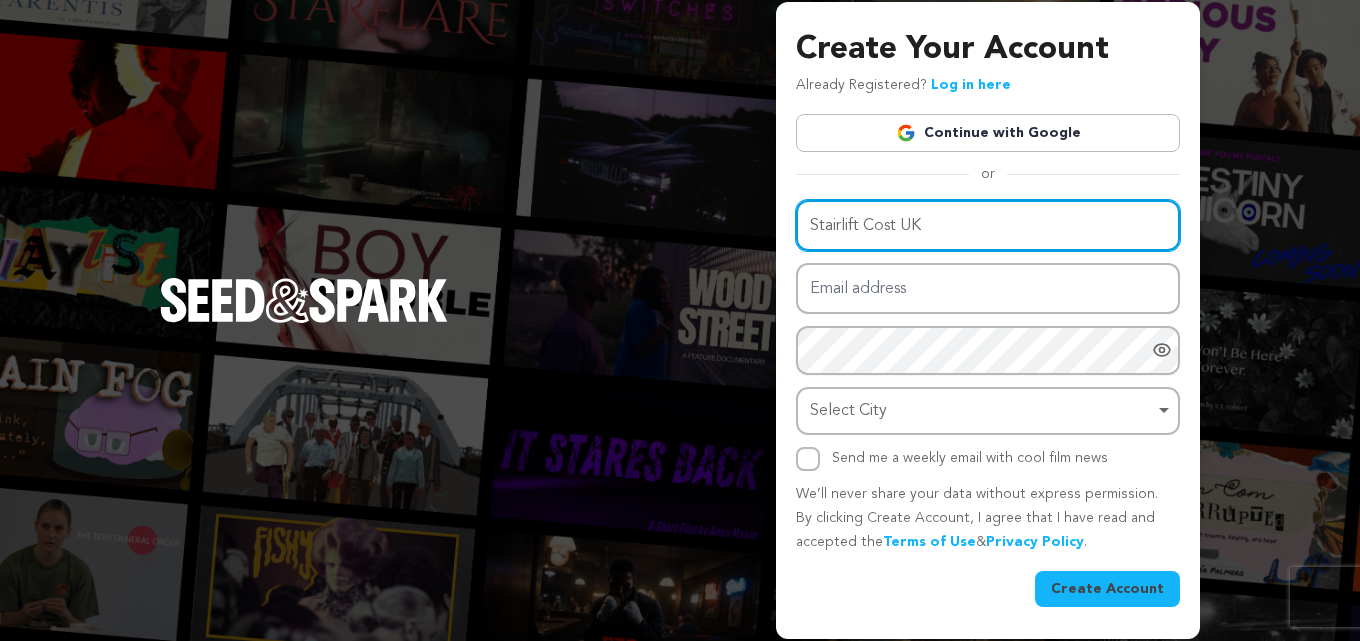 type on "Stairlift Cost UK" 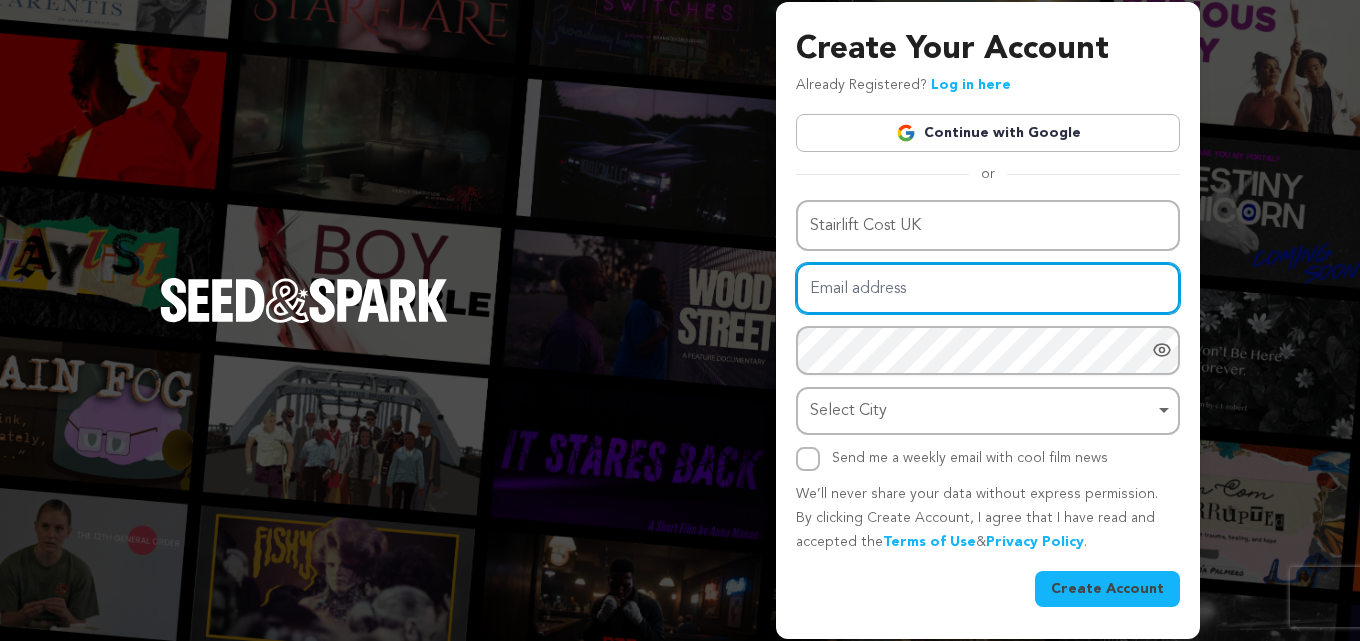 click on "Email address" at bounding box center (988, 288) 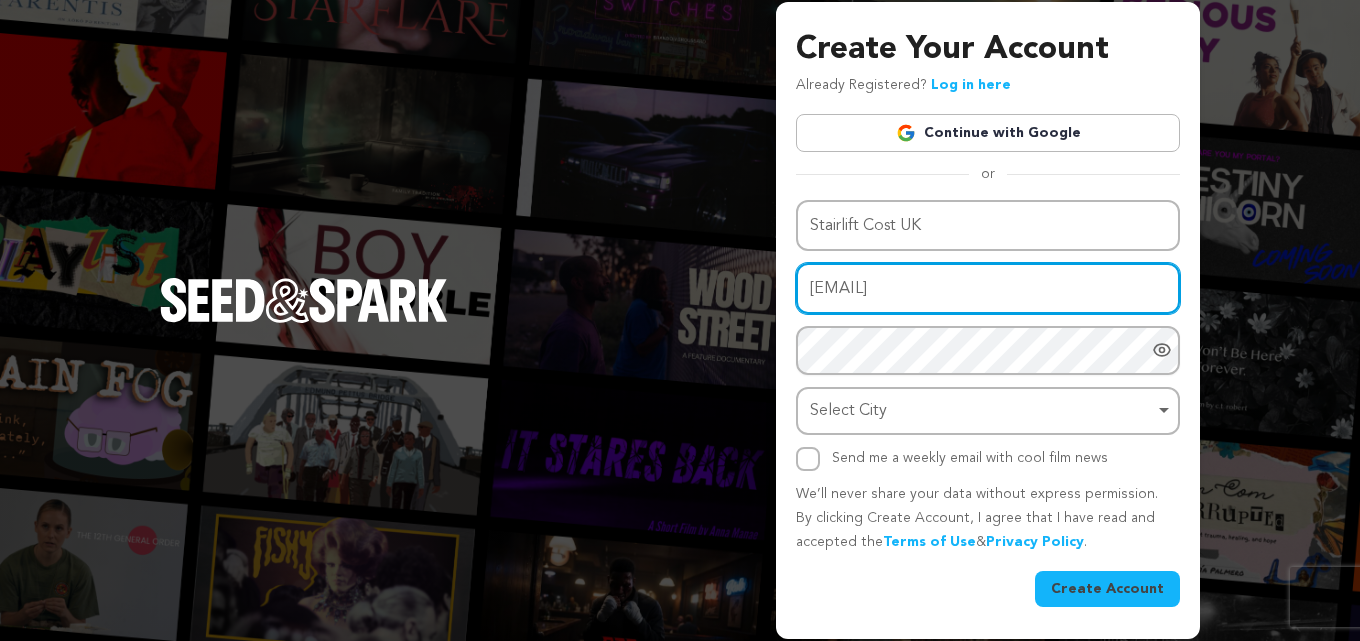 type on "[EMAIL]" 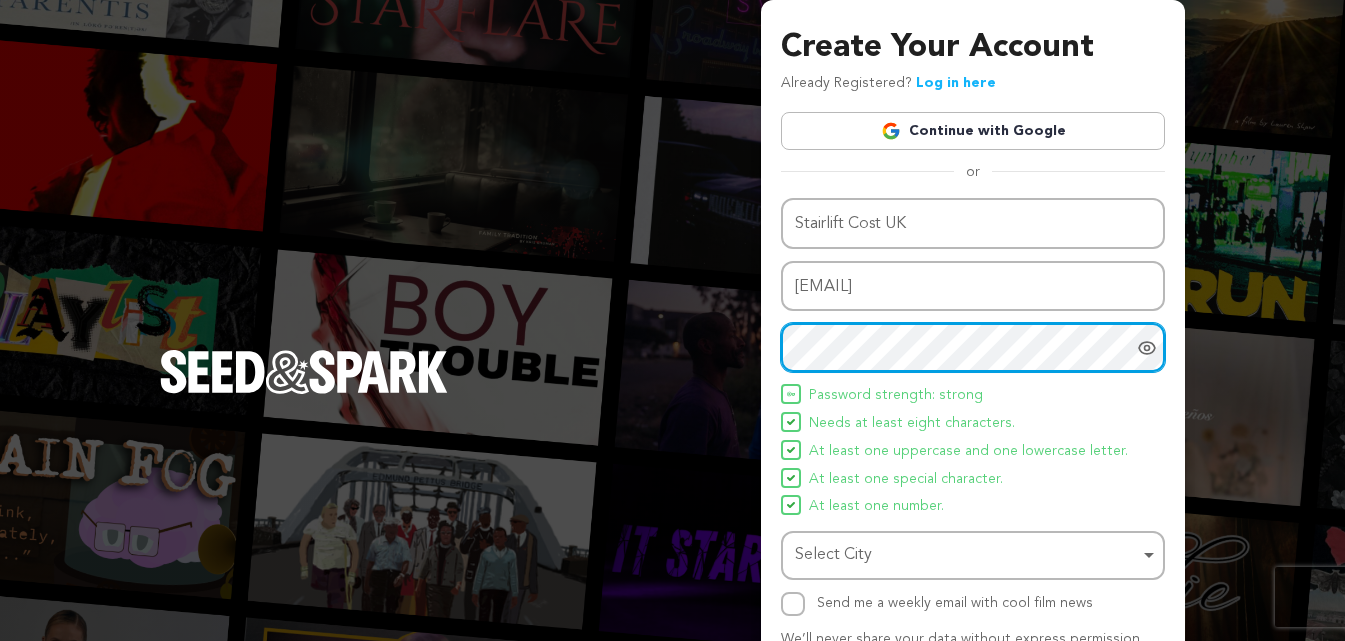 click on "Select City Remove item" at bounding box center (967, 555) 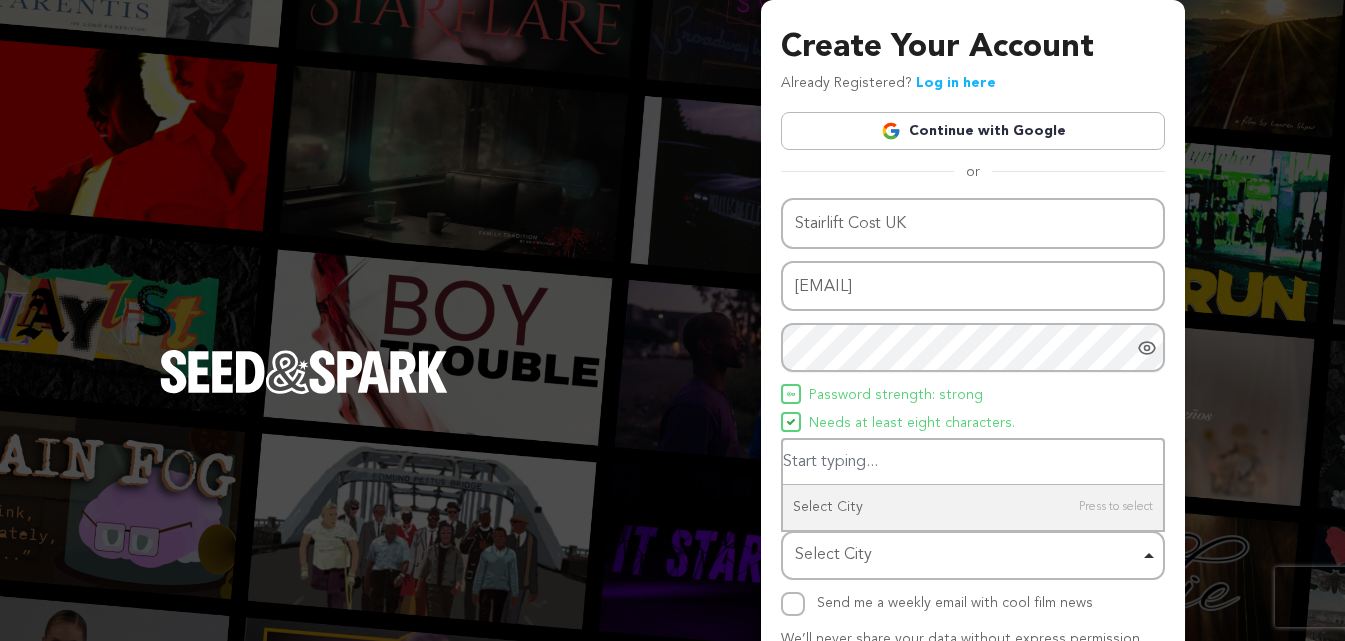 click on "Select City Remove item" at bounding box center (967, 555) 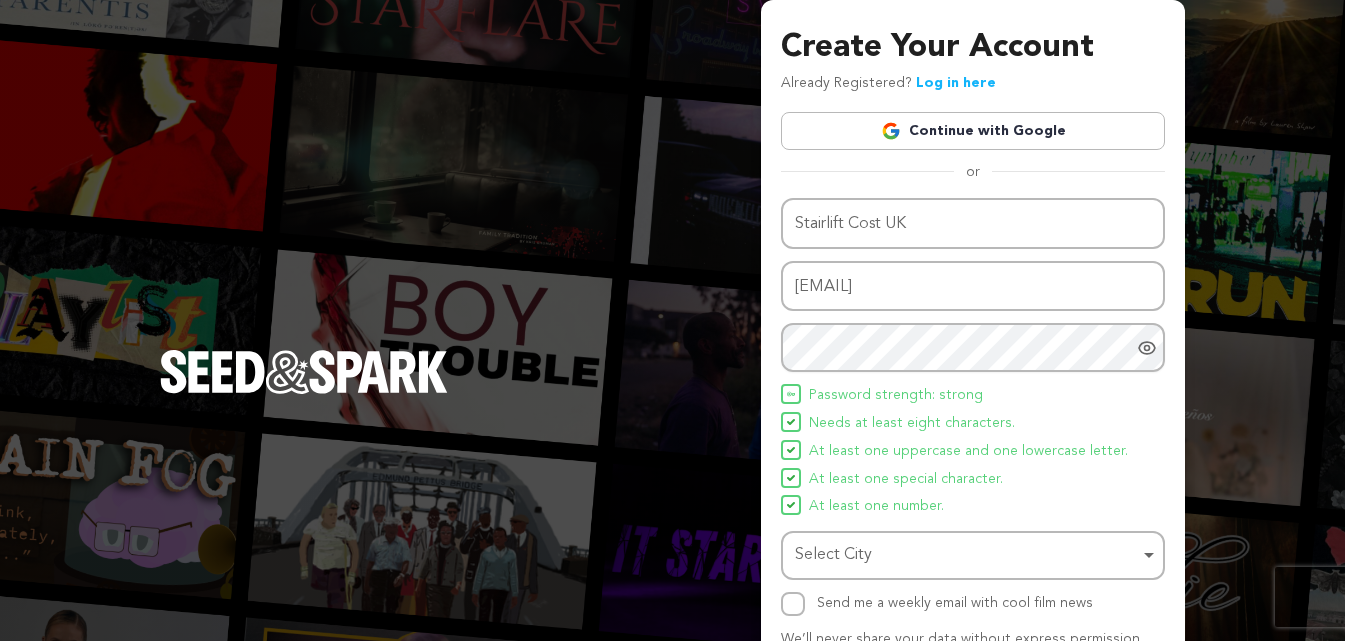 click at bounding box center [793, 604] 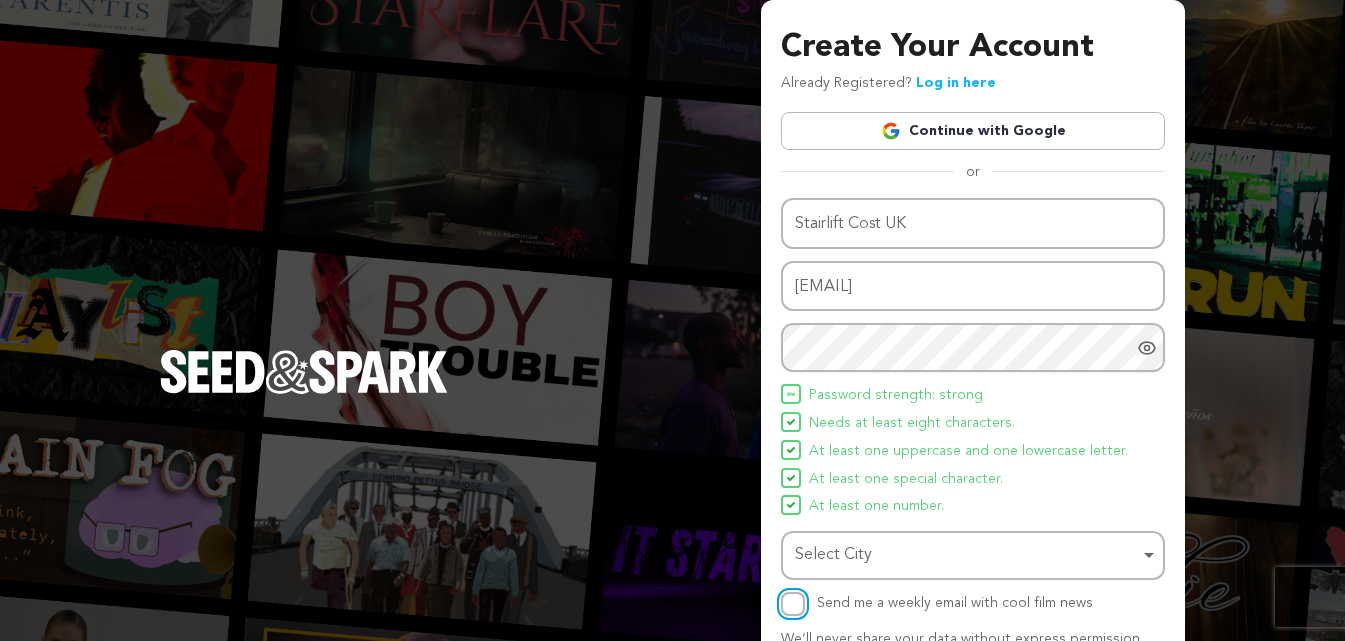 click on "Send me a weekly email with cool film news" at bounding box center [793, 604] 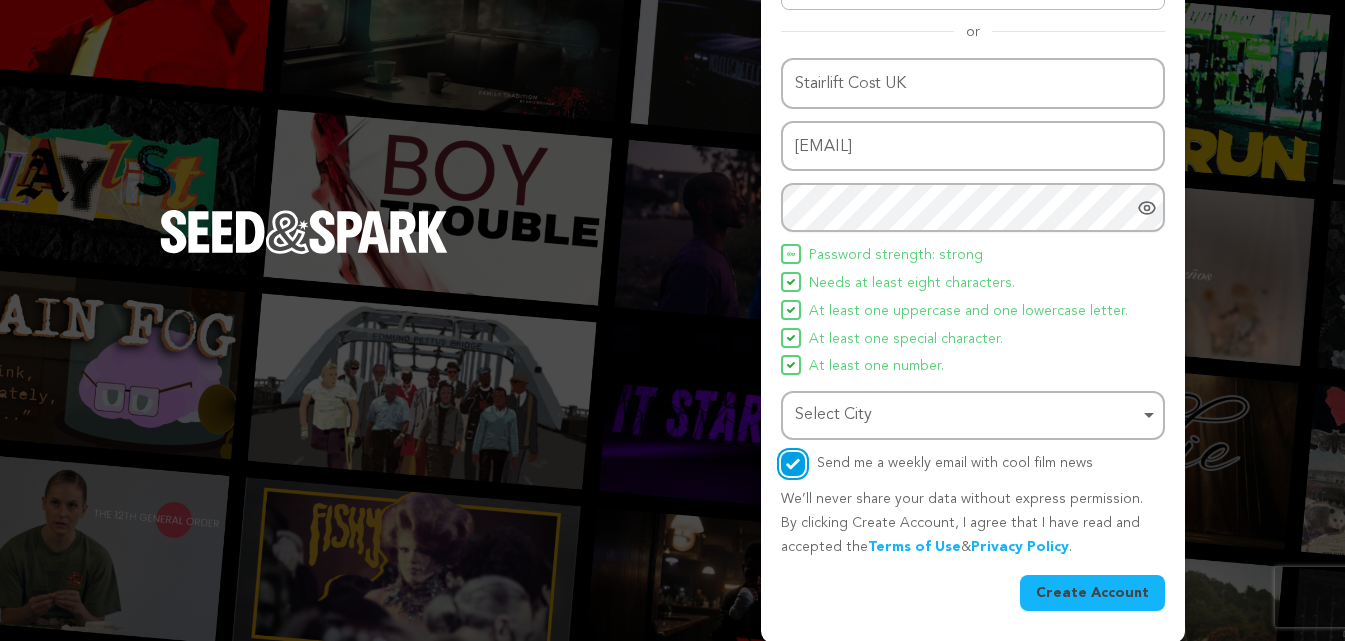 scroll, scrollTop: 142, scrollLeft: 0, axis: vertical 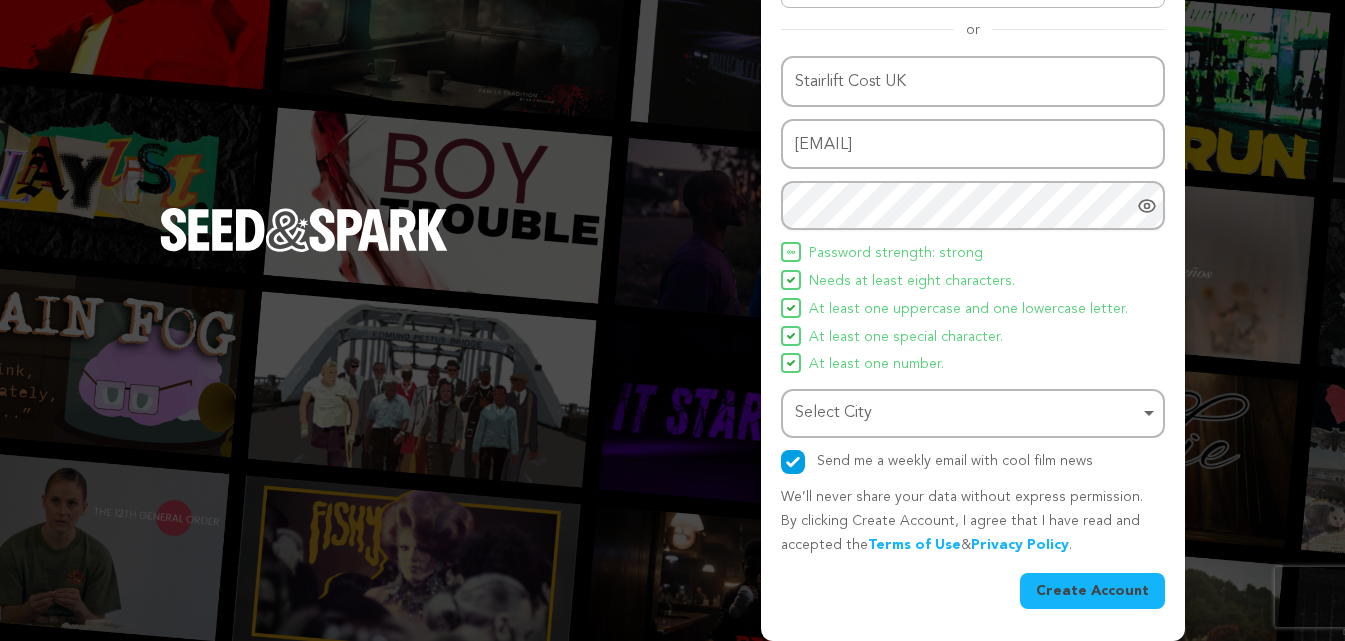 click on "Create Account" at bounding box center [1092, 591] 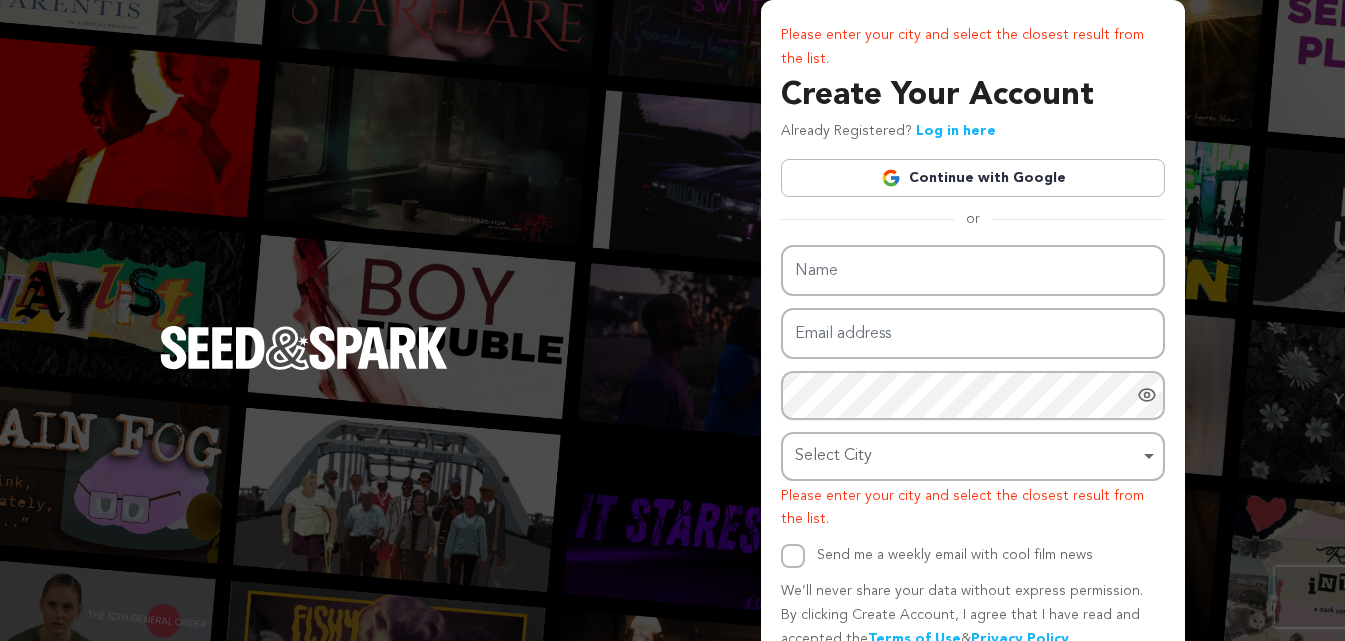 scroll, scrollTop: 0, scrollLeft: 0, axis: both 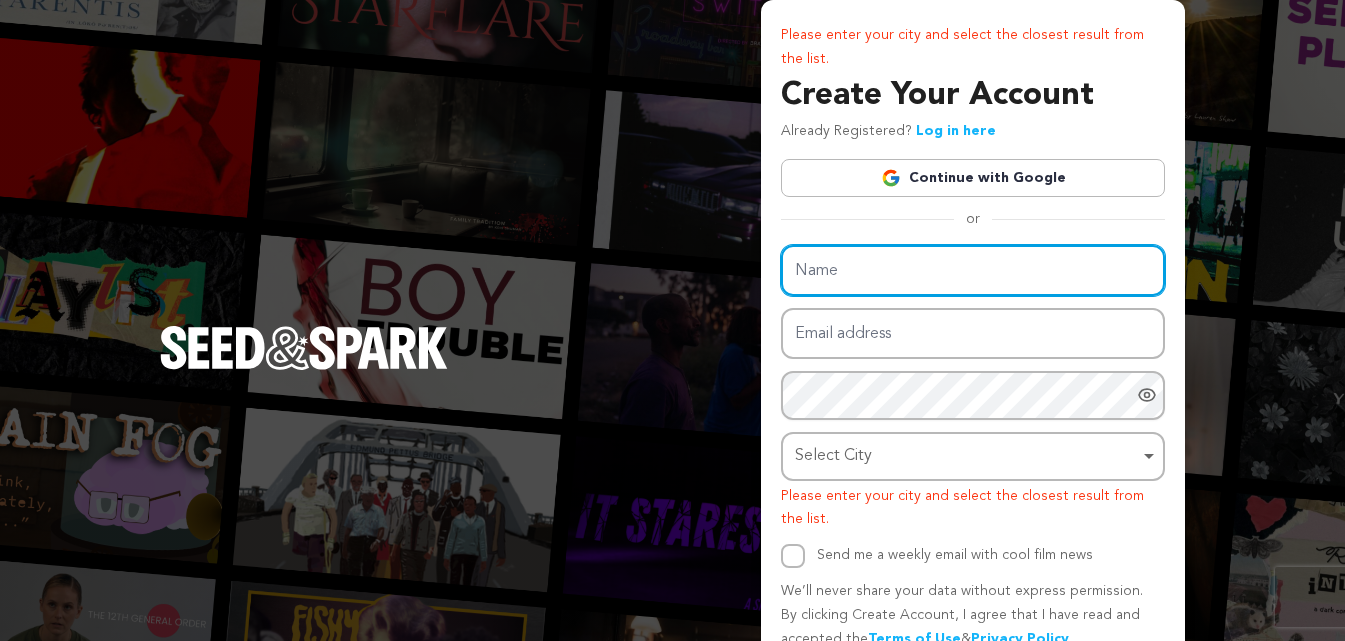 click on "Name" at bounding box center [973, 270] 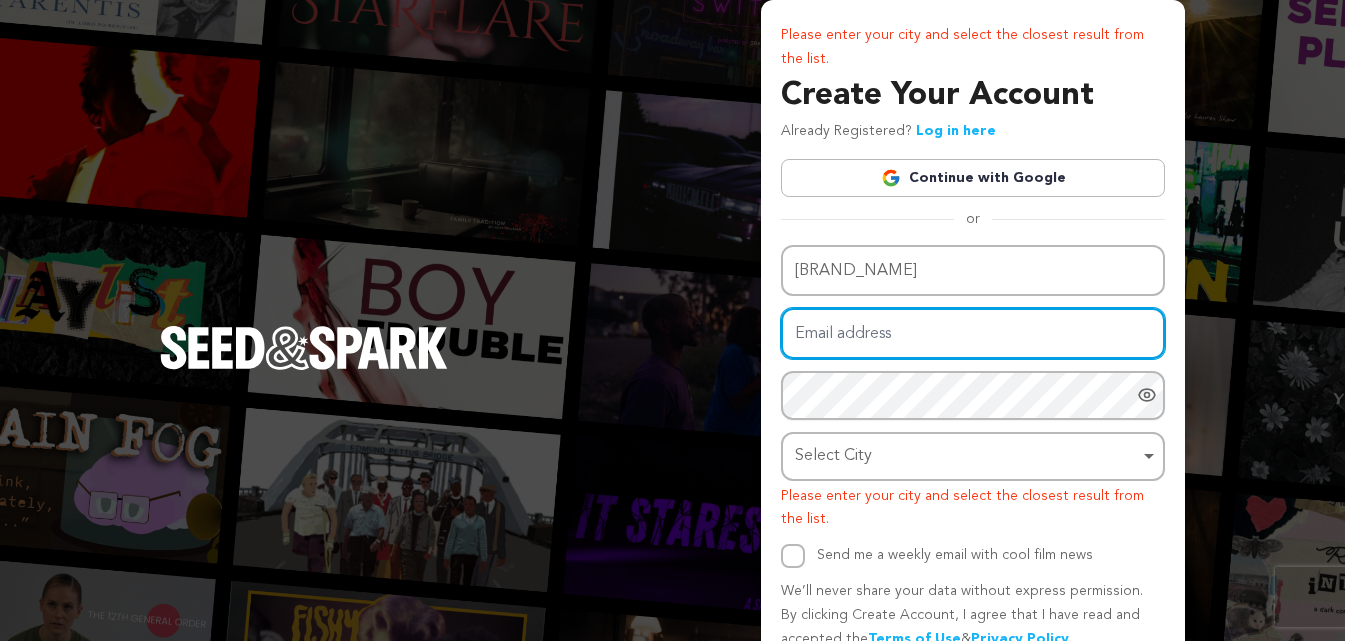 type on "contact@stairliftcostuk.co.uk" 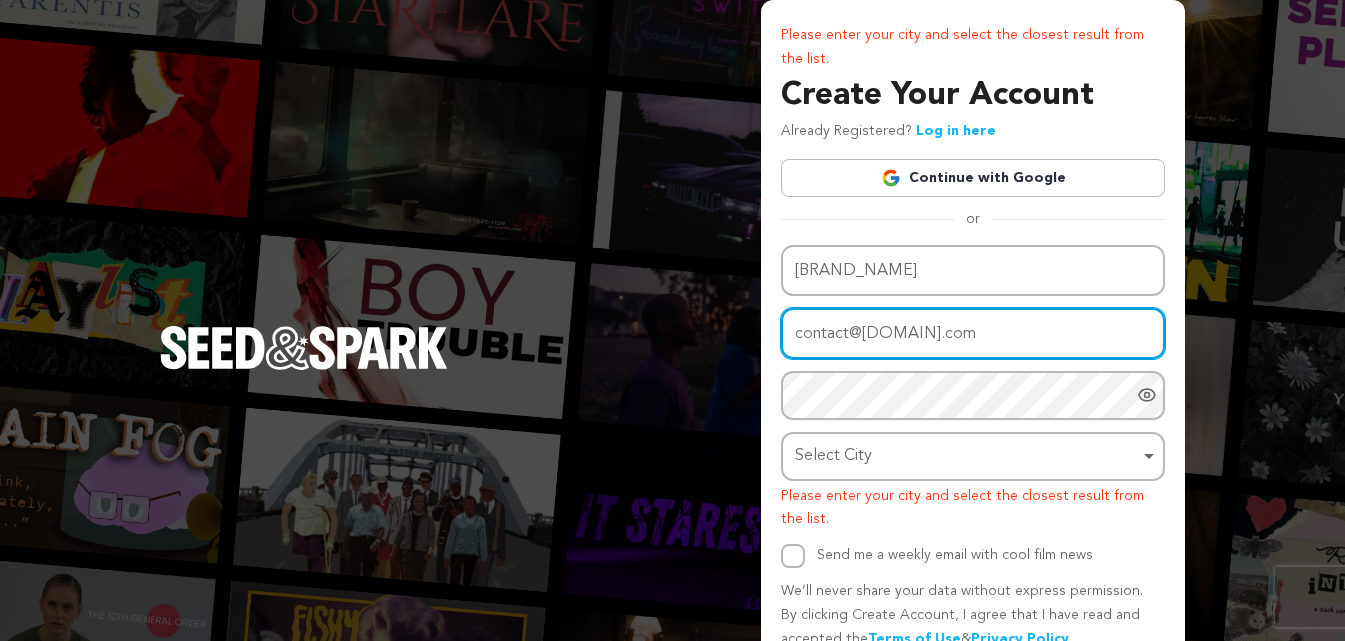 click on "contact@stairliftcostuk.co.uk" at bounding box center [973, 333] 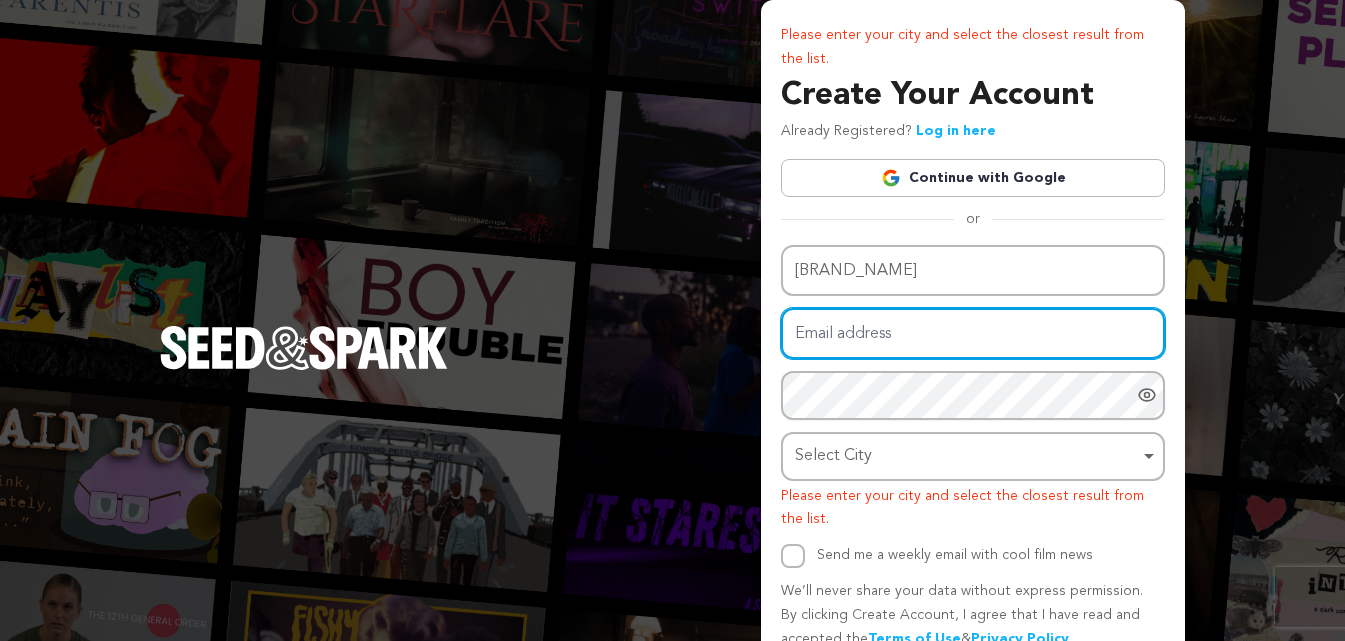 paste on "stairliftcostuk@outlook.com" 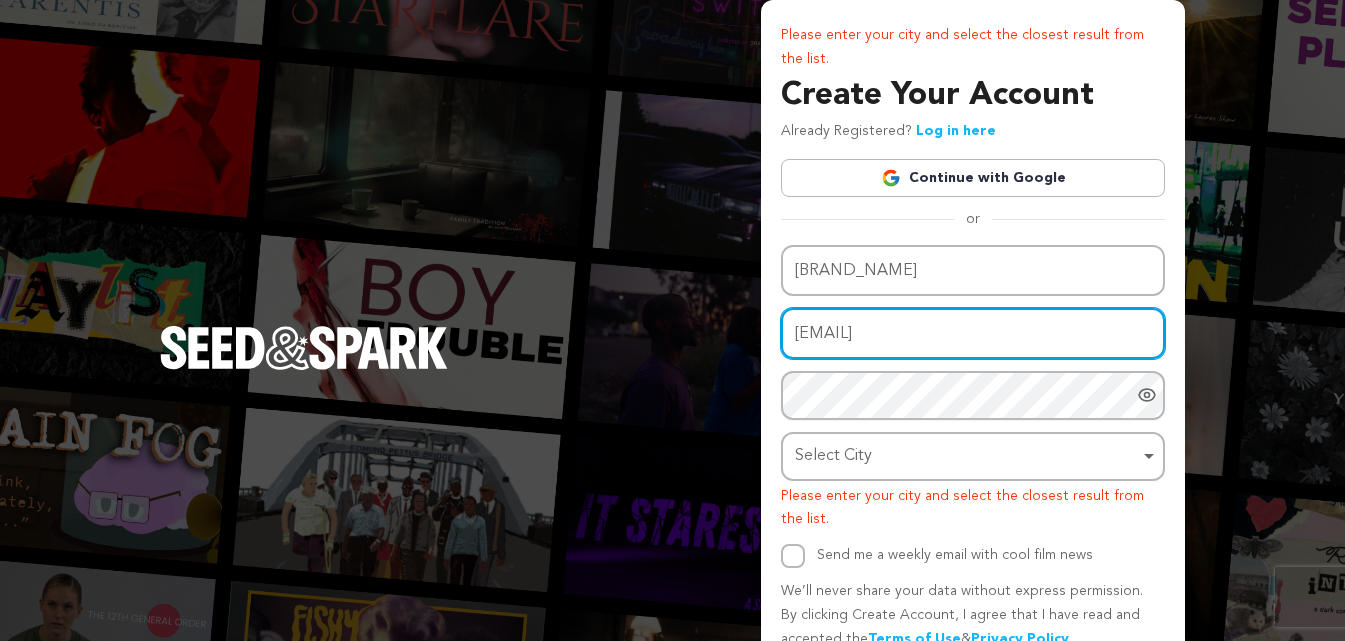 type on "stairliftcostuk@outlook.com" 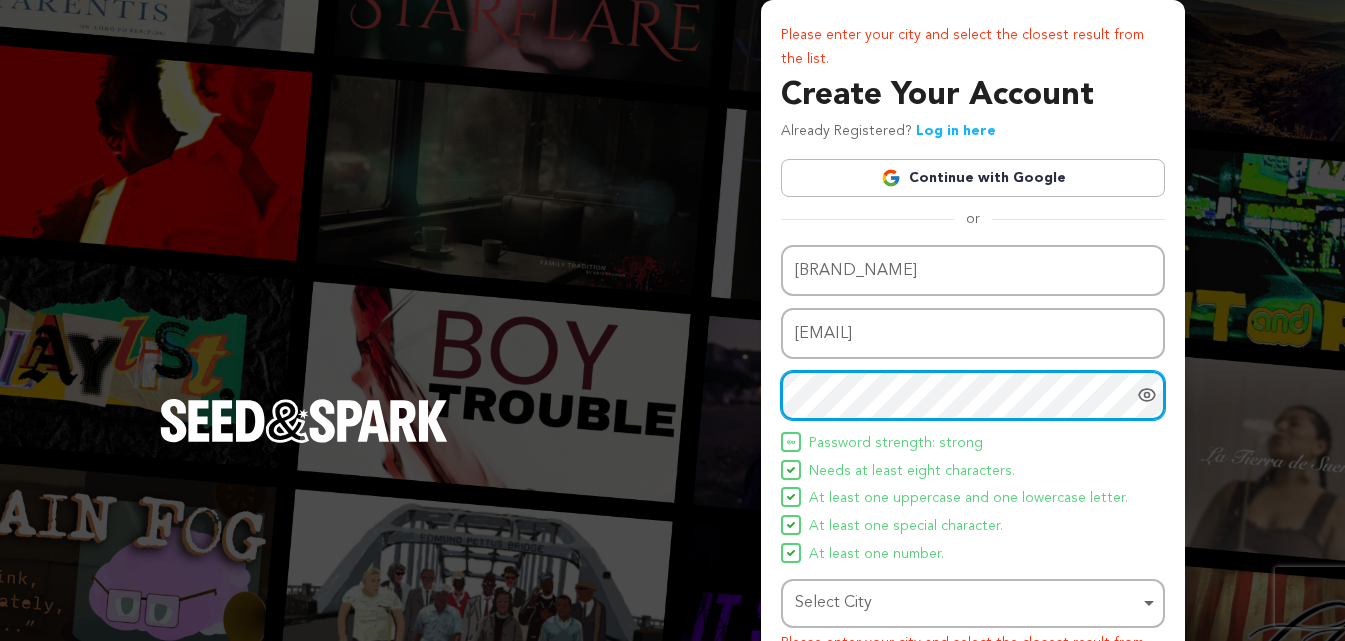 click on "Select City Remove item" at bounding box center (967, 603) 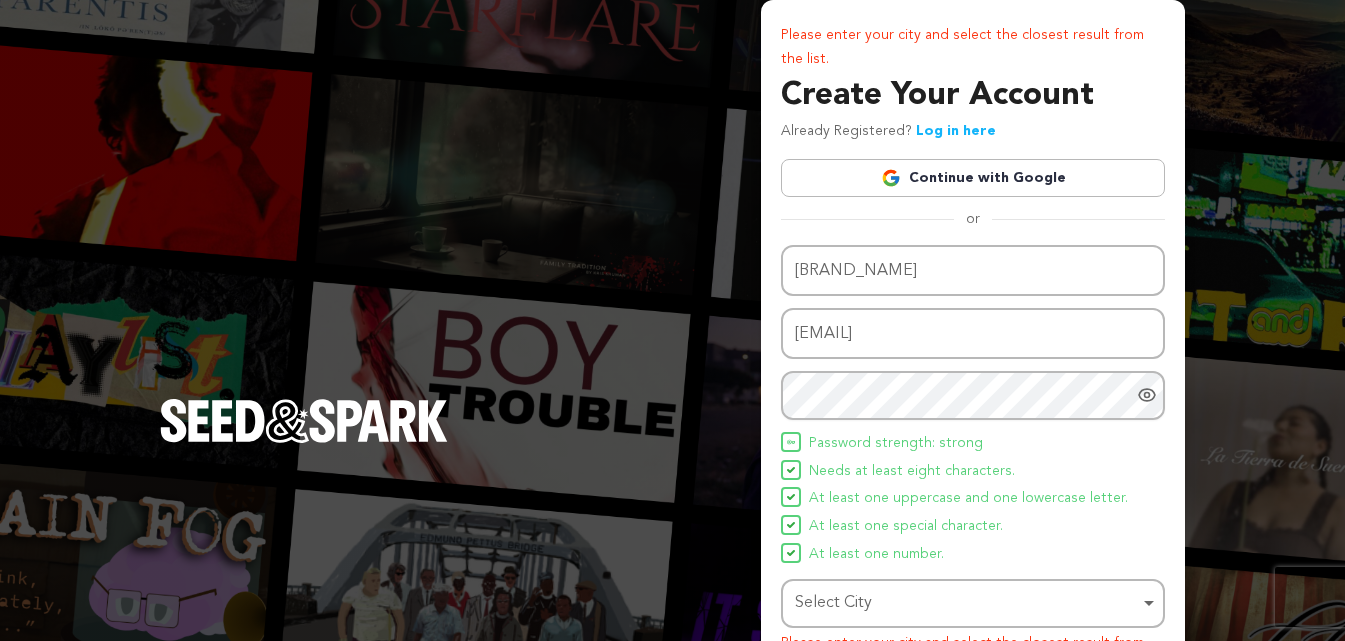 click on "Select City Remove item" at bounding box center (967, 603) 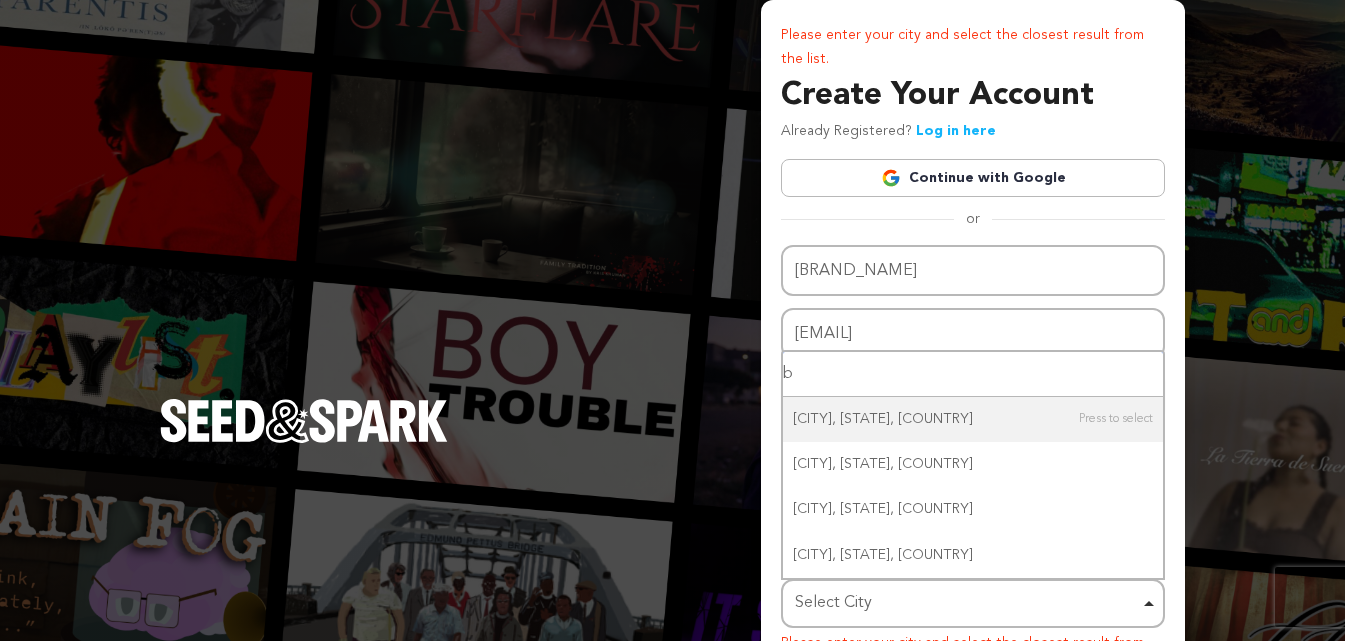 paste on "Bradford" 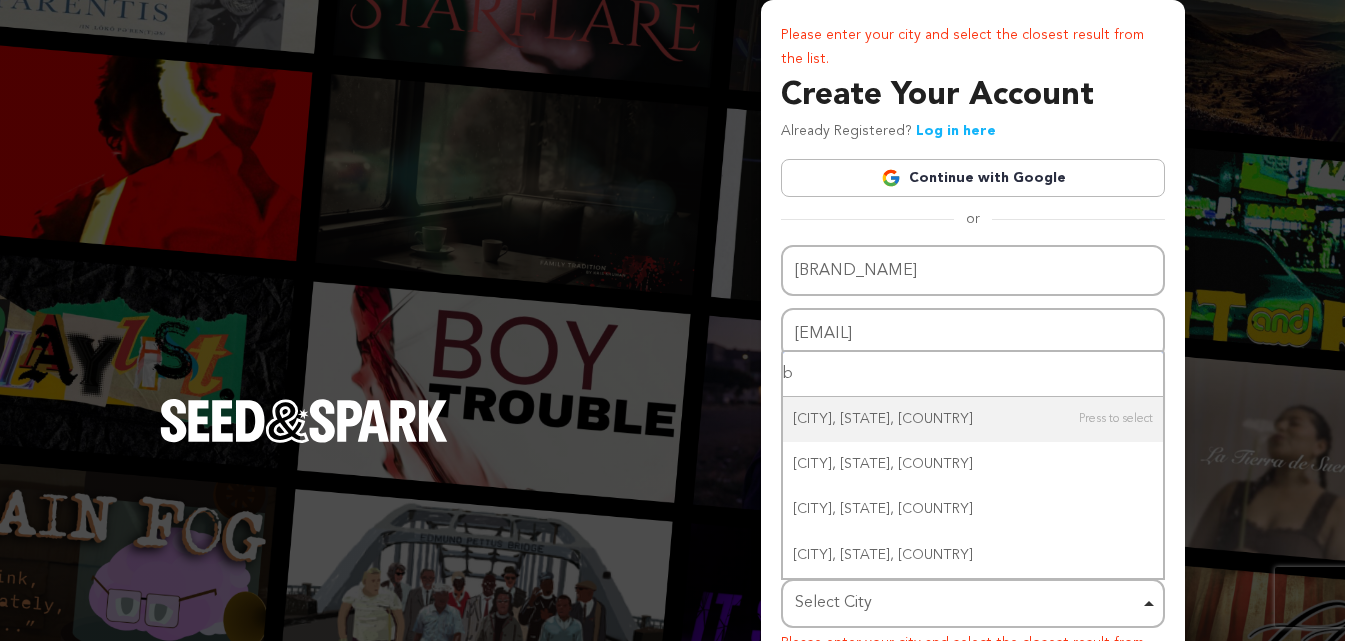 type on "bBradford" 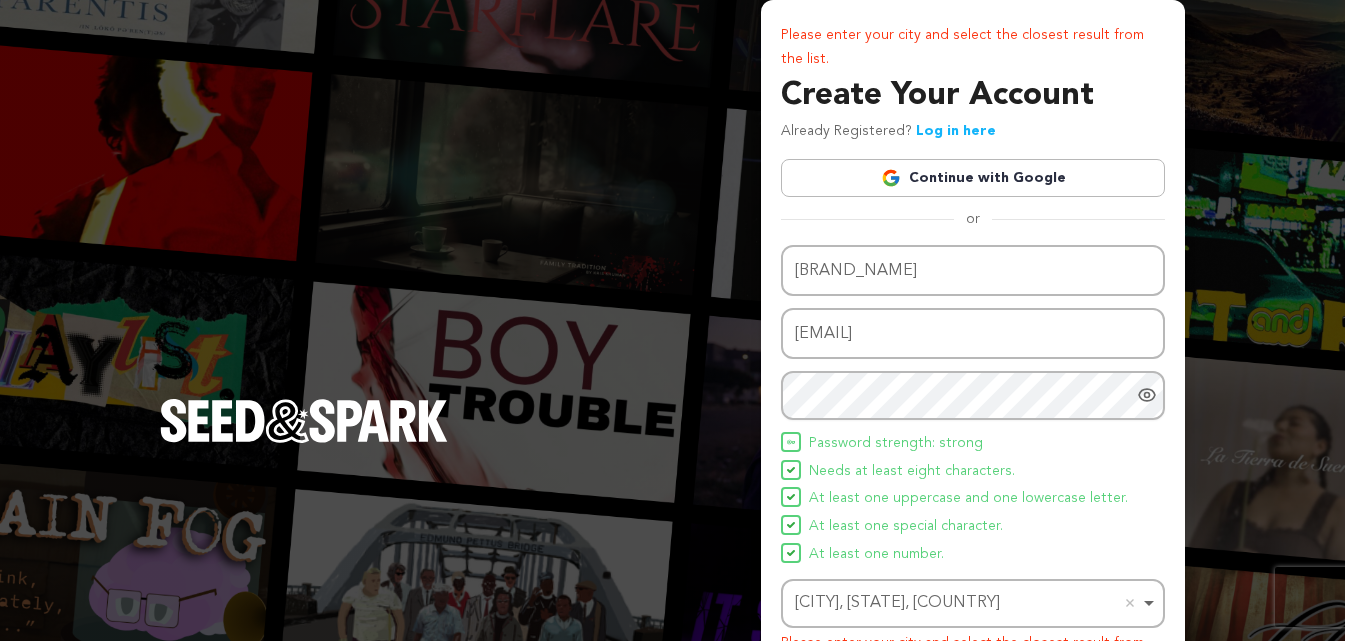 scroll, scrollTop: 97, scrollLeft: 0, axis: vertical 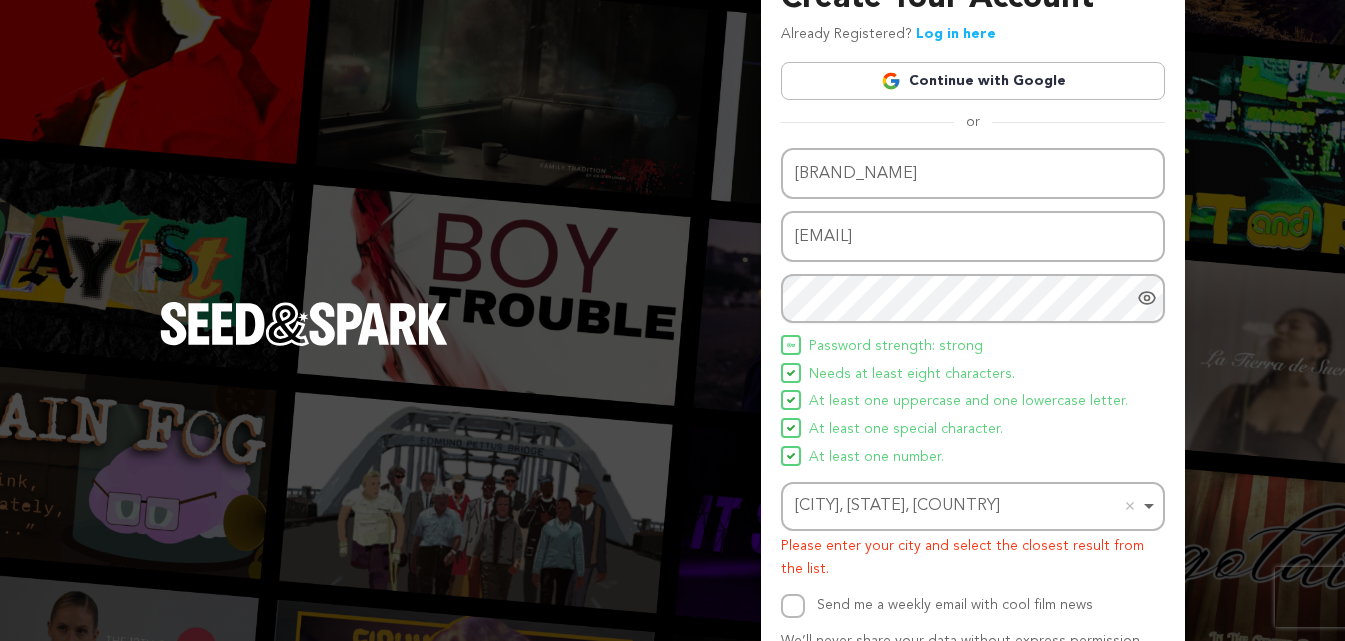 click on "Bradford, PA, USA Remove item" at bounding box center (967, 506) 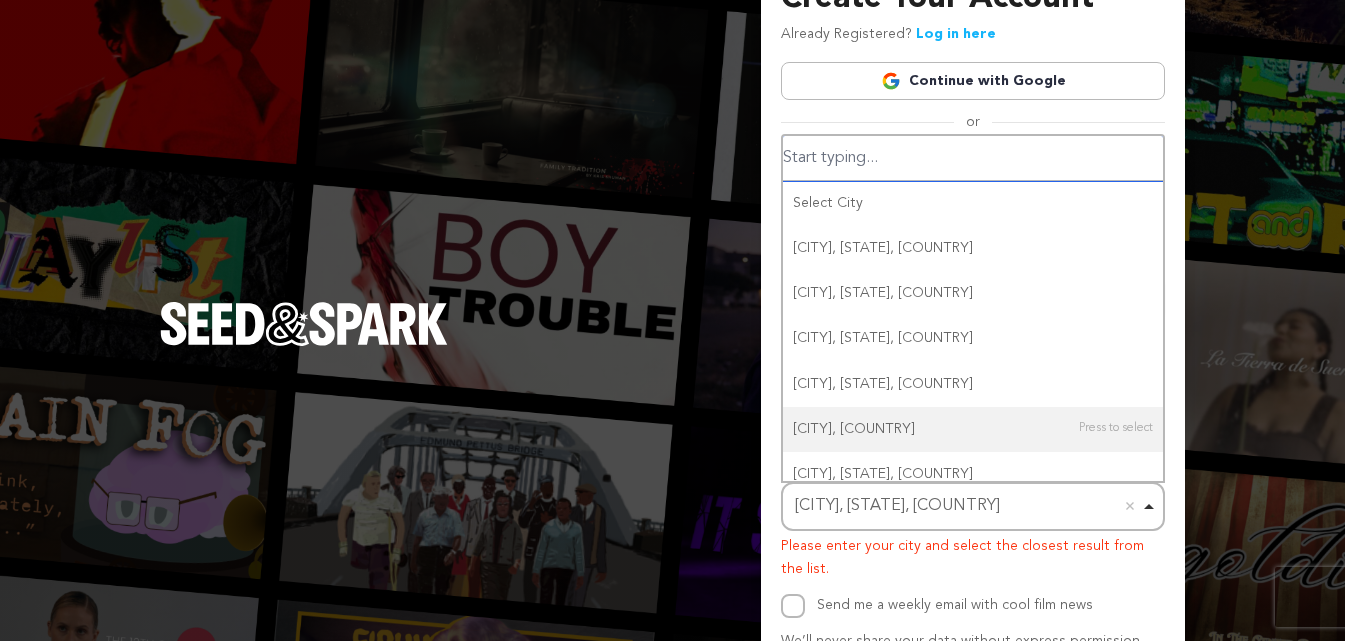 click on "Bradford, PA, USA Remove item" at bounding box center (967, 506) 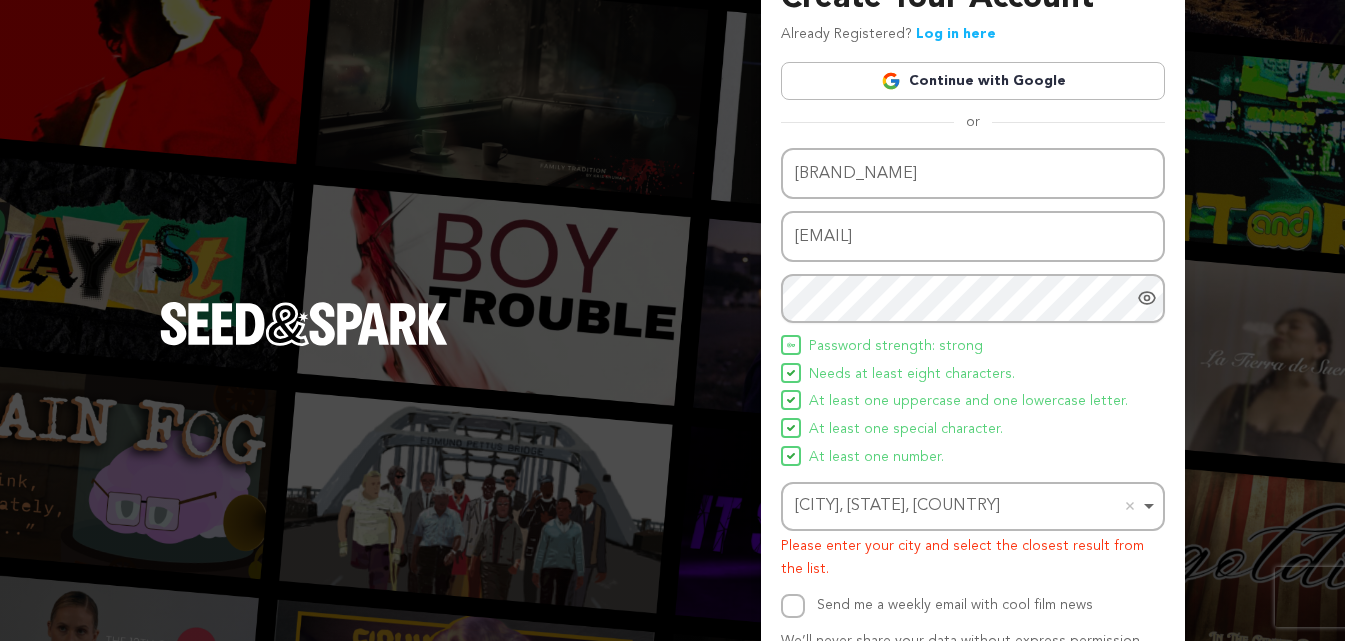 click on "Bradford, PA, USA Remove item" at bounding box center [967, 506] 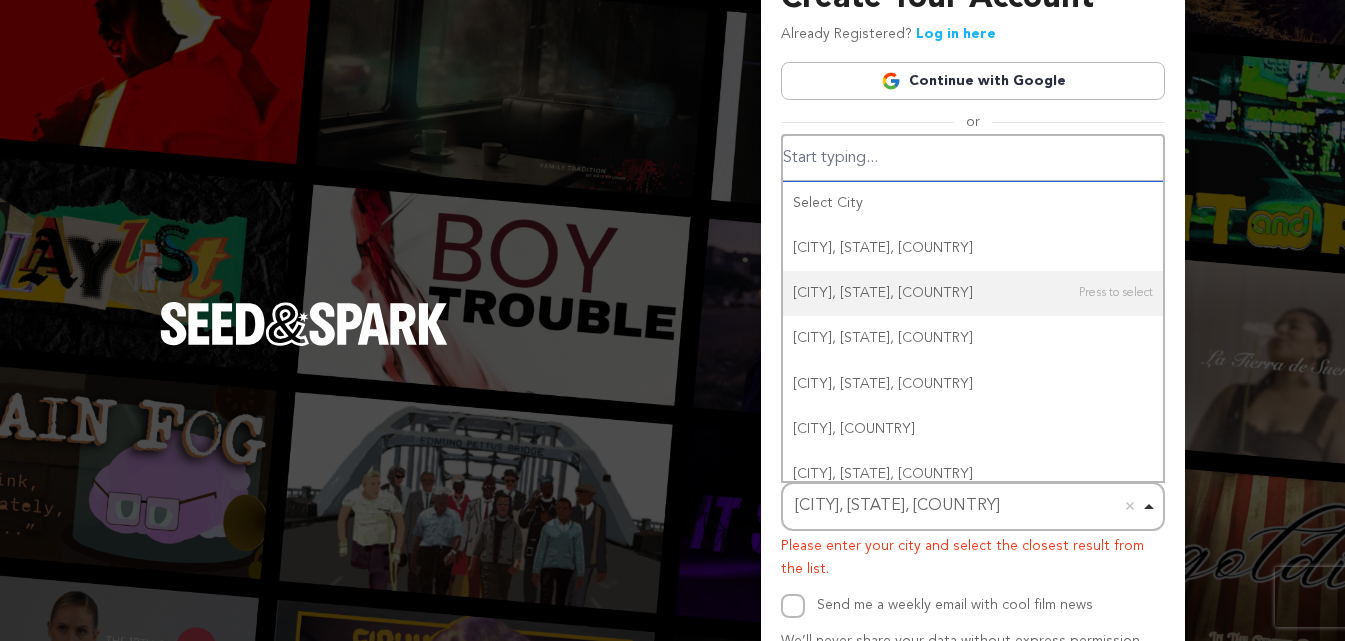 click at bounding box center (973, 158) 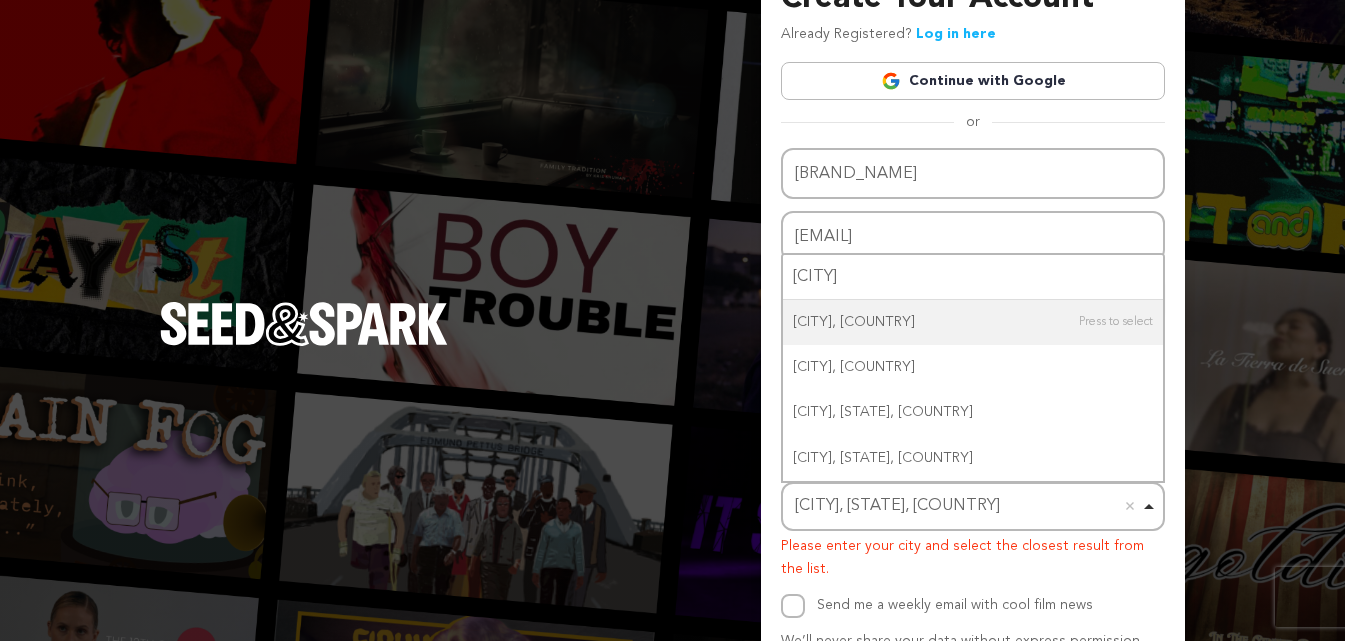 type 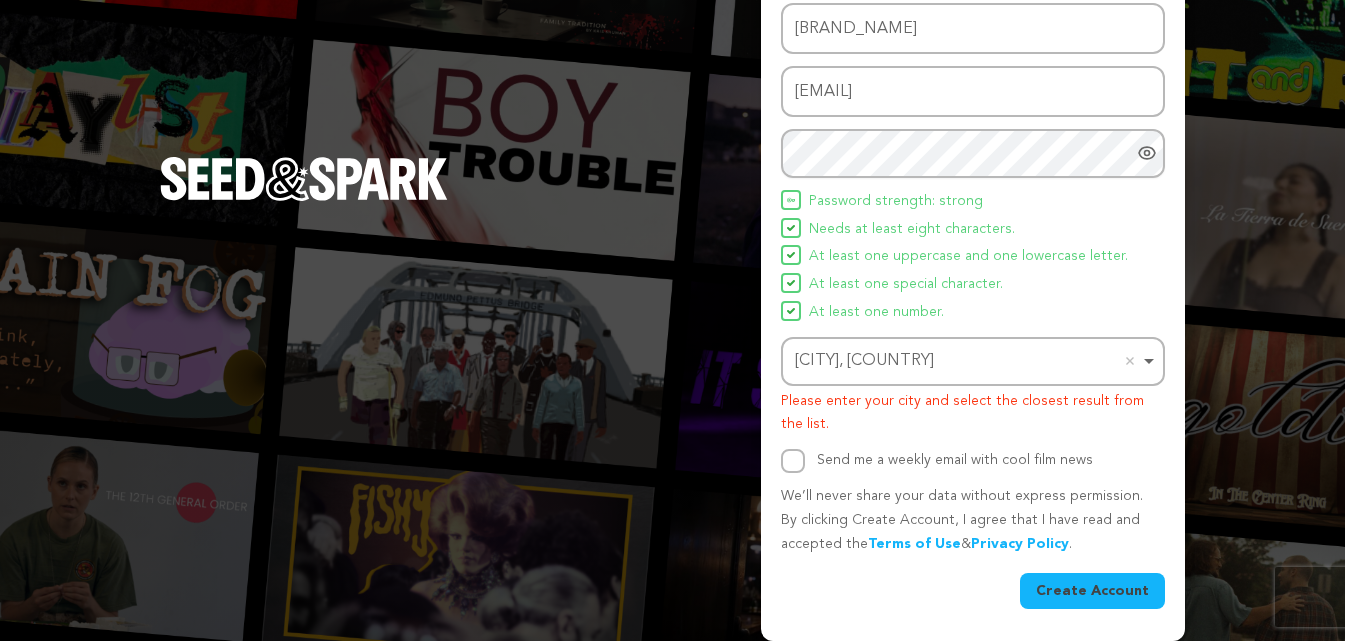 click on "Bradford, UK Remove item" at bounding box center (967, 361) 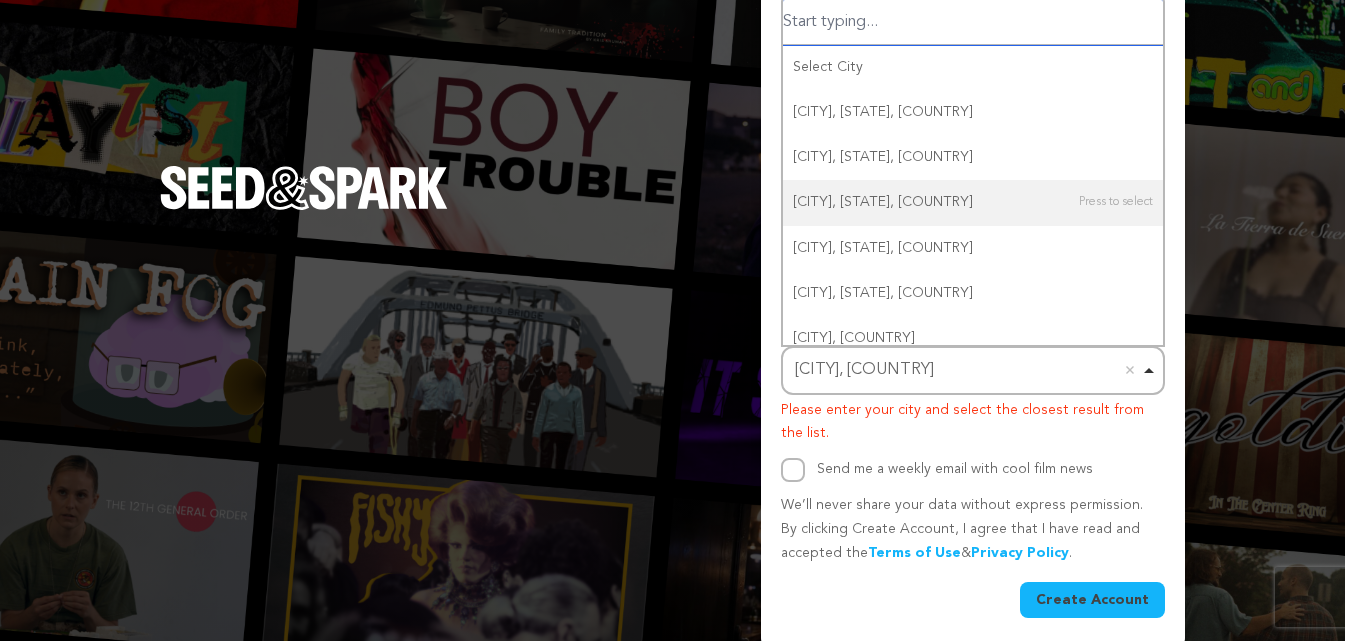 click on "Bradford, UK Remove item" at bounding box center (967, 370) 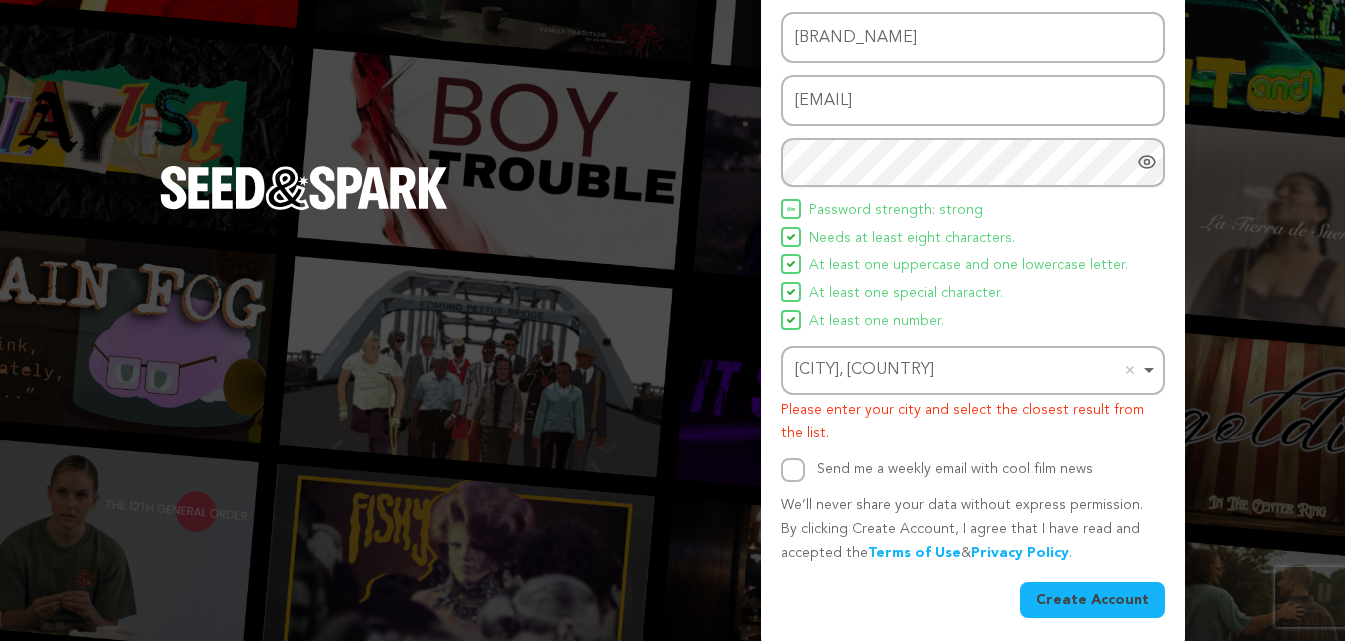 click on "Bradford, UK Remove item" at bounding box center [967, 370] 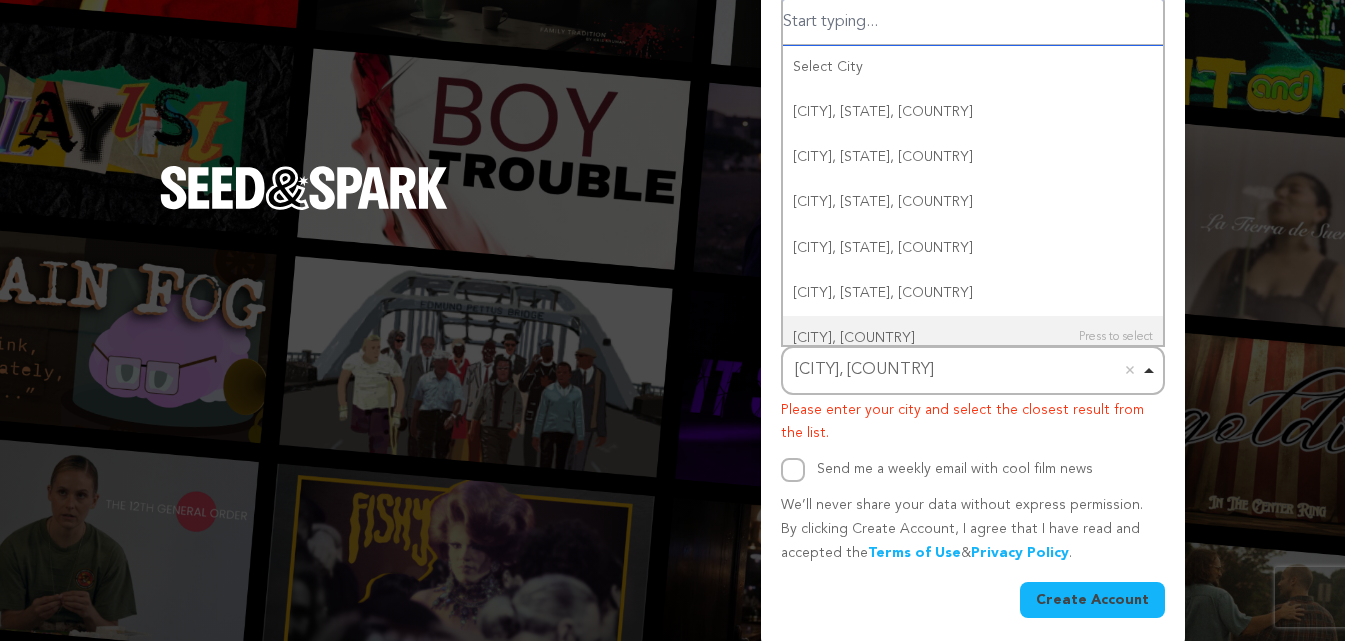 click on "Bradford, UK Remove item" at bounding box center [967, 370] 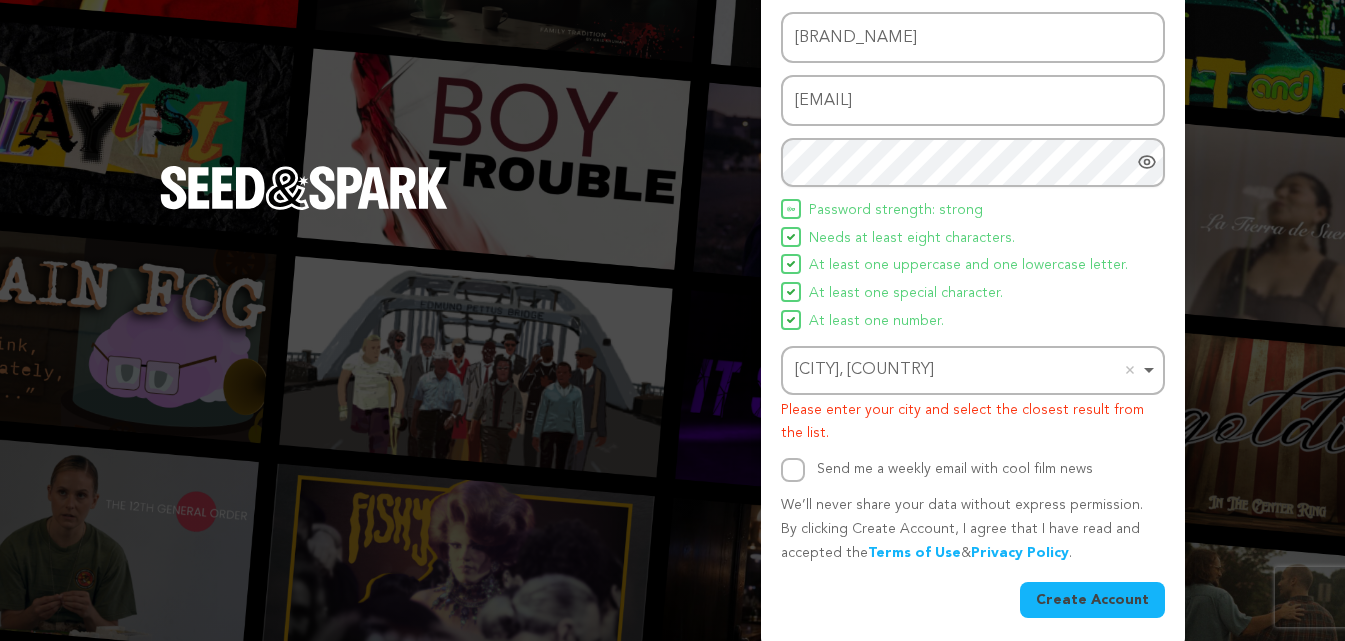 click on "Bradford, UK Remove item" at bounding box center (967, 370) 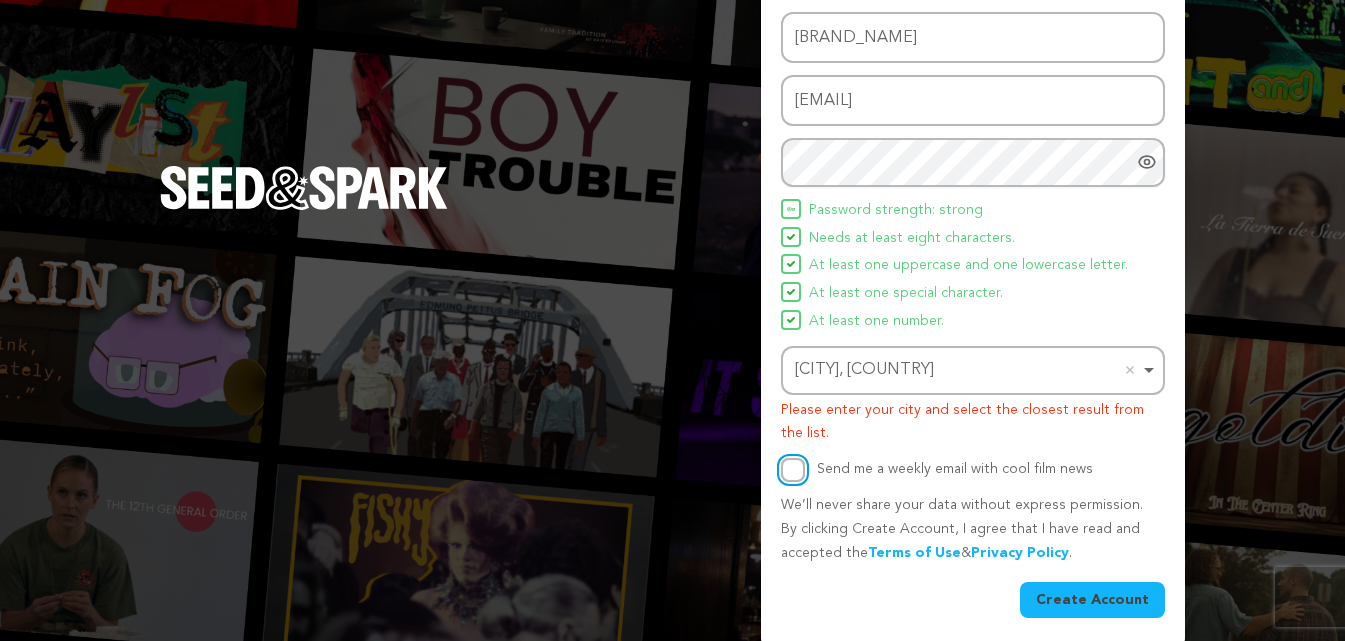 click on "Send me a weekly email with cool film news" at bounding box center [793, 470] 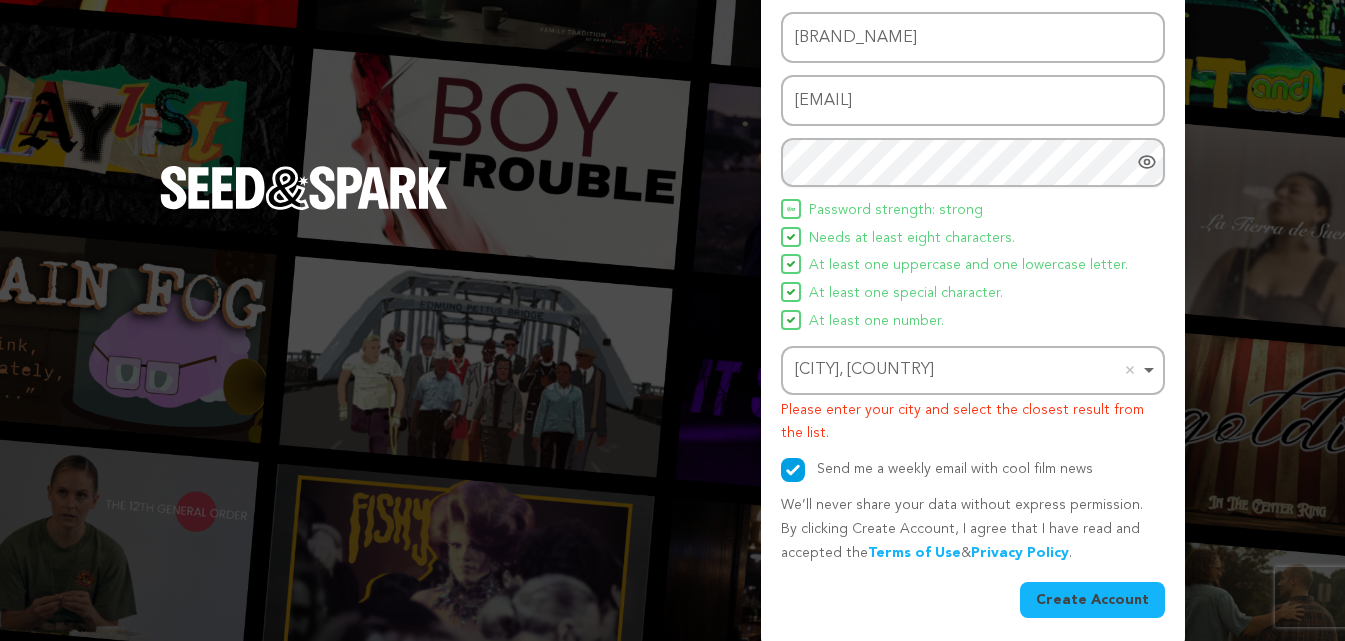 drag, startPoint x: 1110, startPoint y: 543, endPoint x: 1110, endPoint y: 564, distance: 21 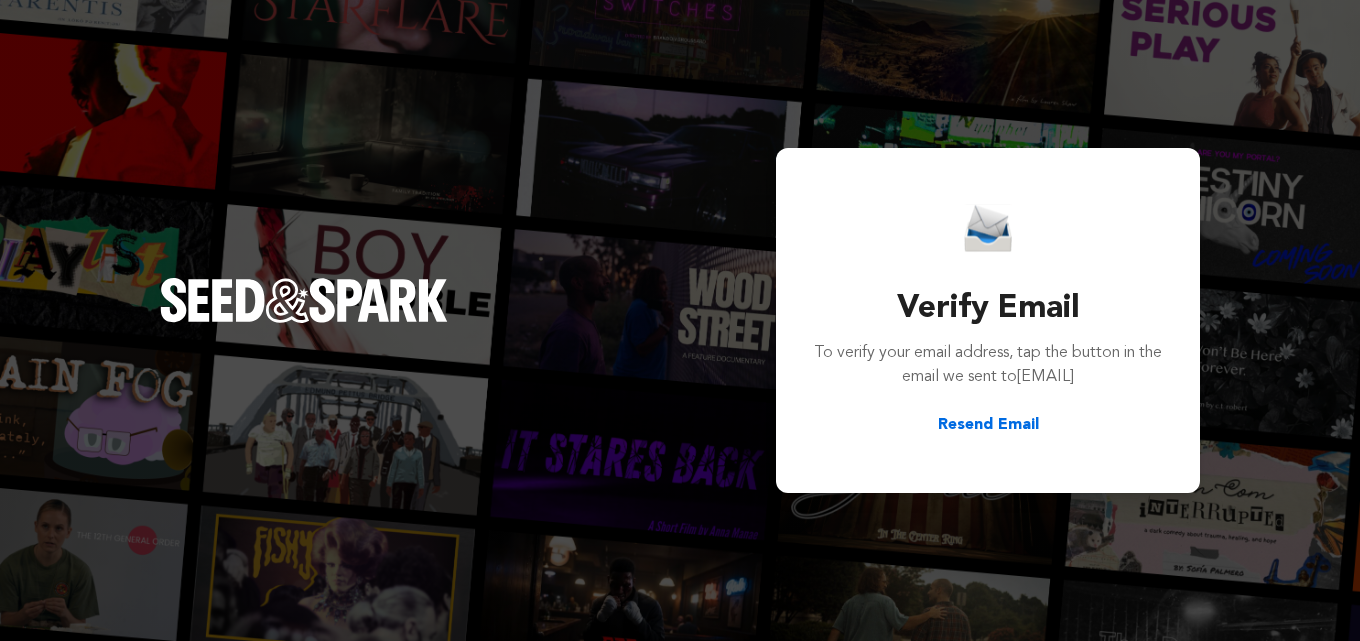 scroll, scrollTop: 0, scrollLeft: 0, axis: both 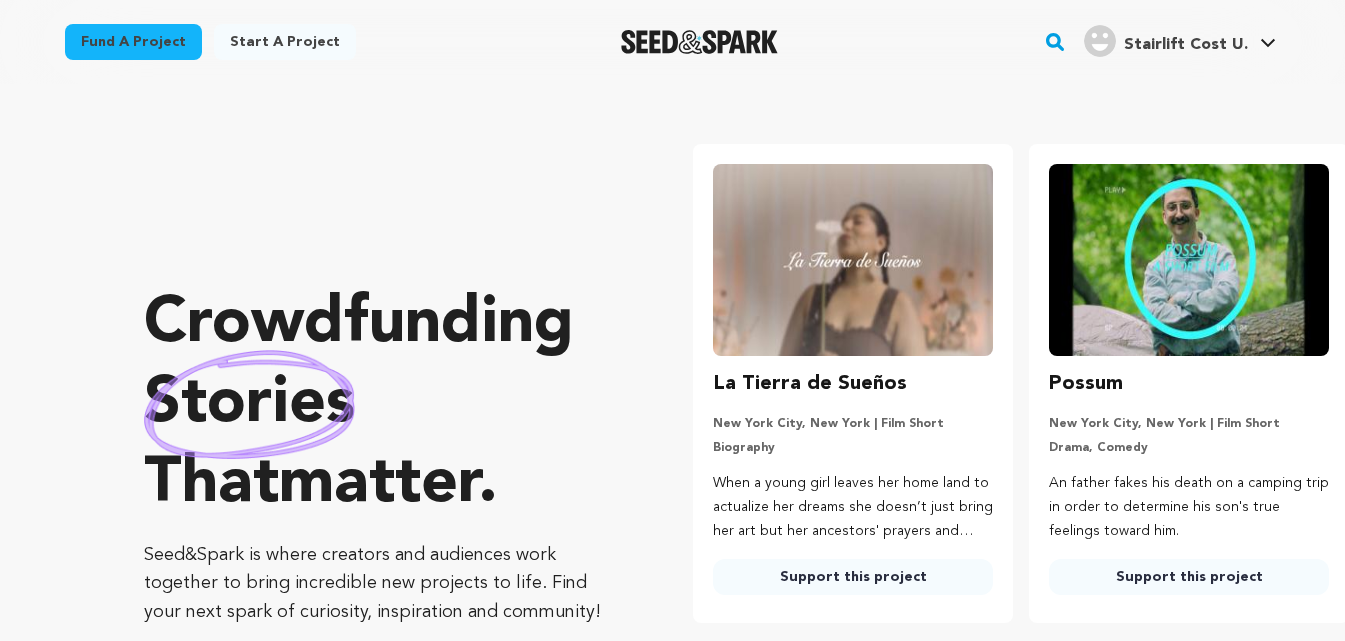 click on "Stairlift Cost U." at bounding box center (1186, 45) 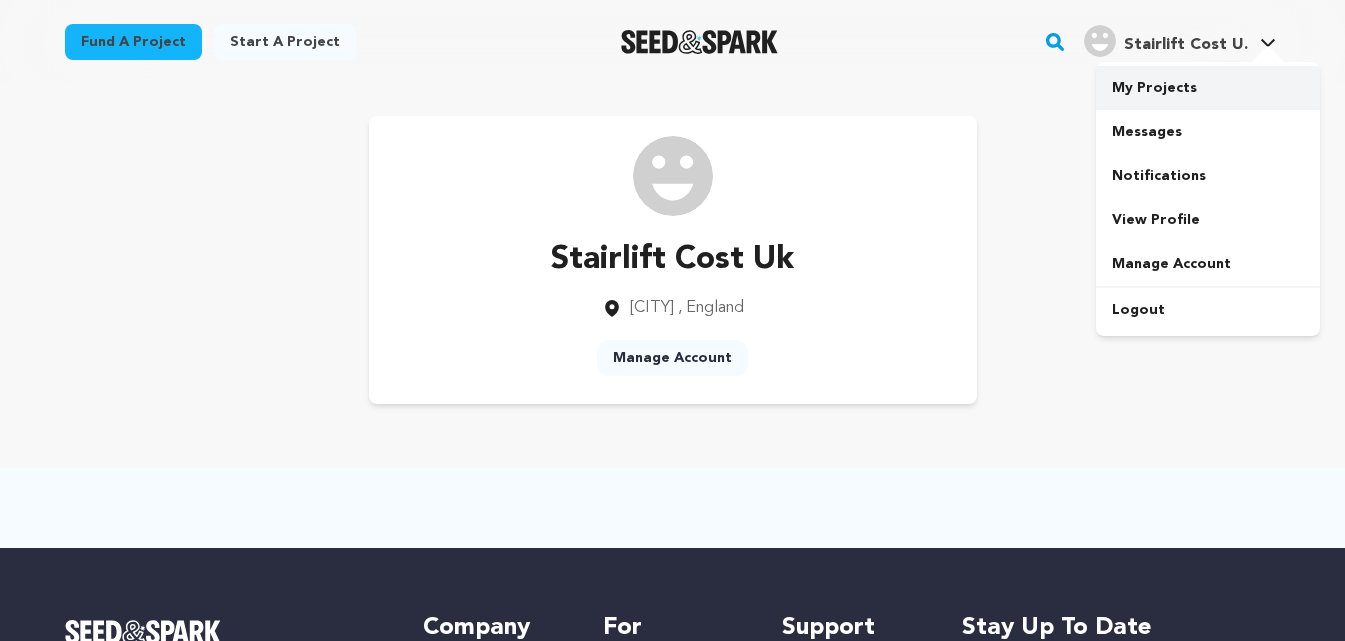 scroll, scrollTop: 0, scrollLeft: 0, axis: both 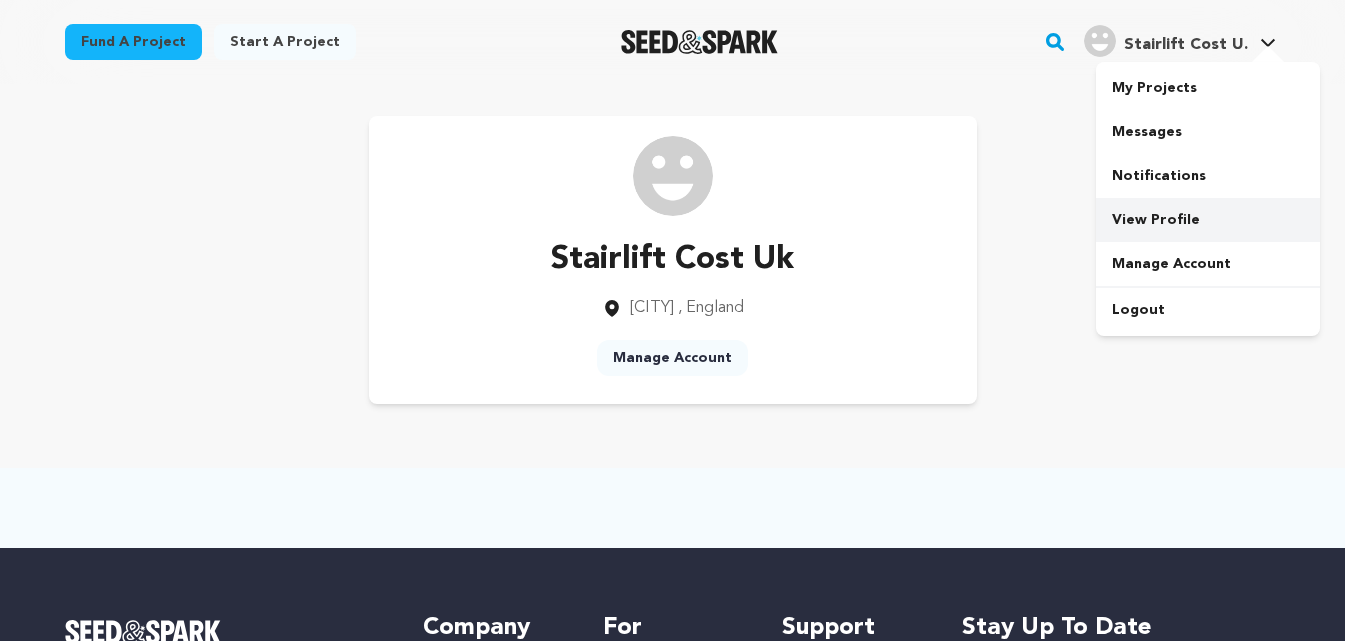 click on "View Profile" at bounding box center [1208, 220] 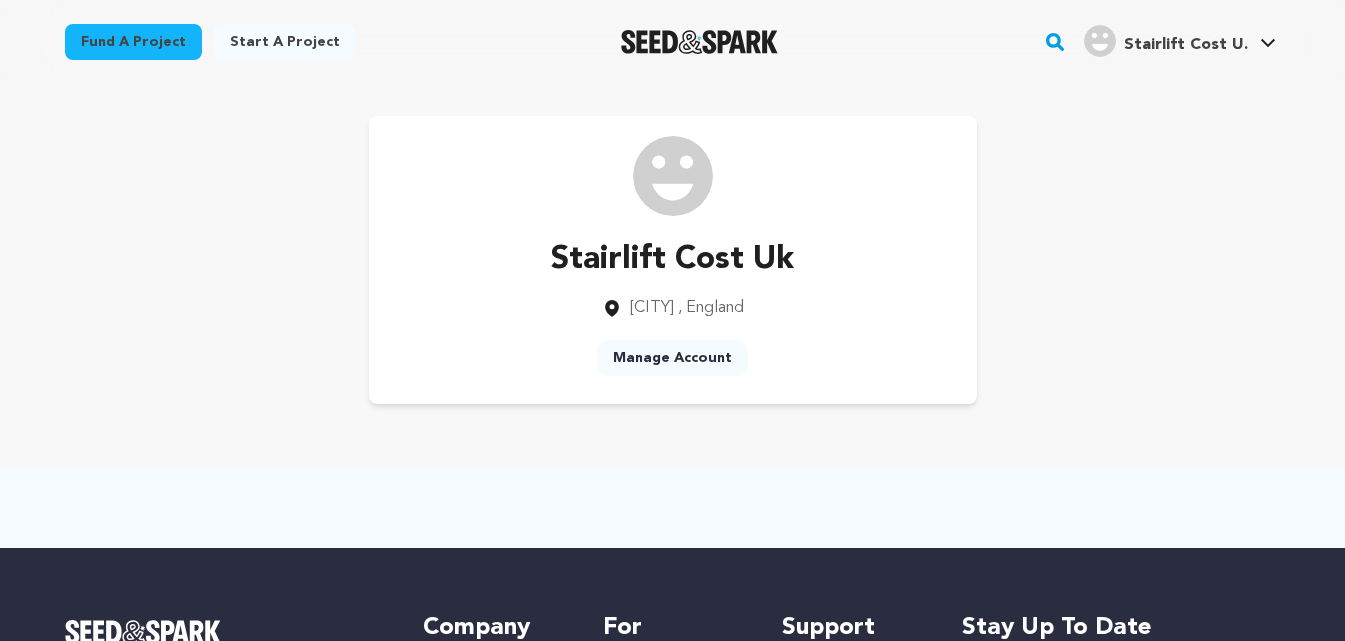 scroll, scrollTop: 0, scrollLeft: 0, axis: both 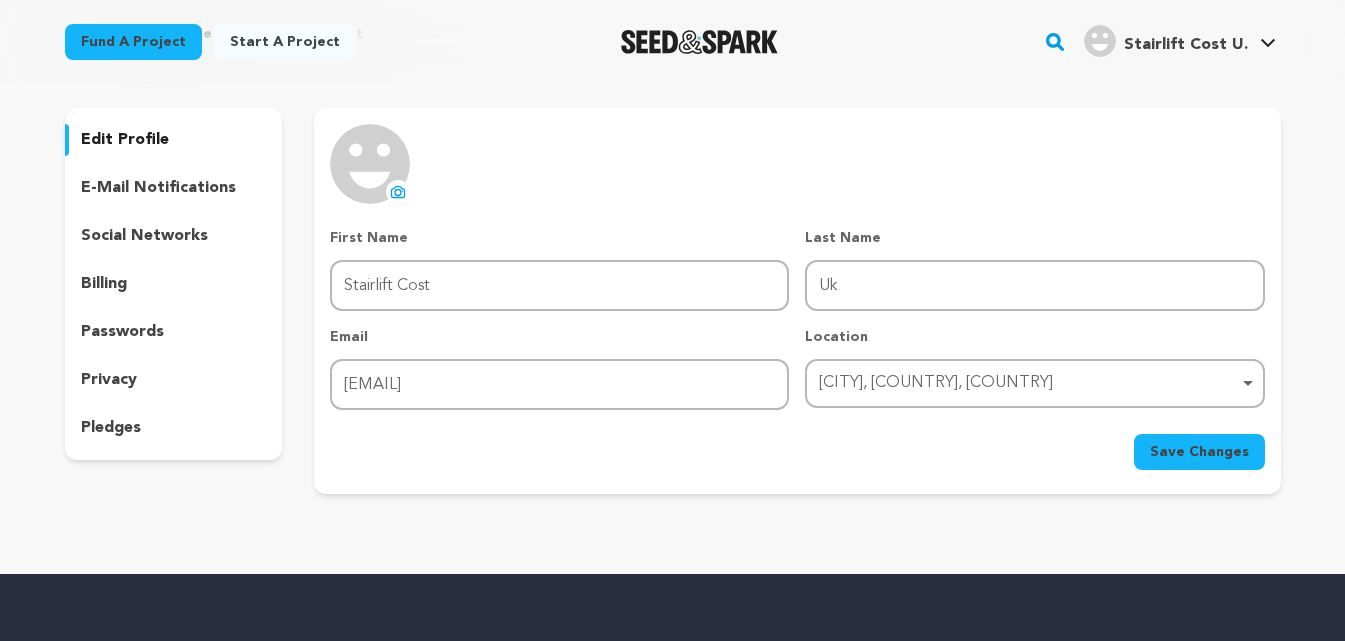 click on "social networks" at bounding box center [144, 236] 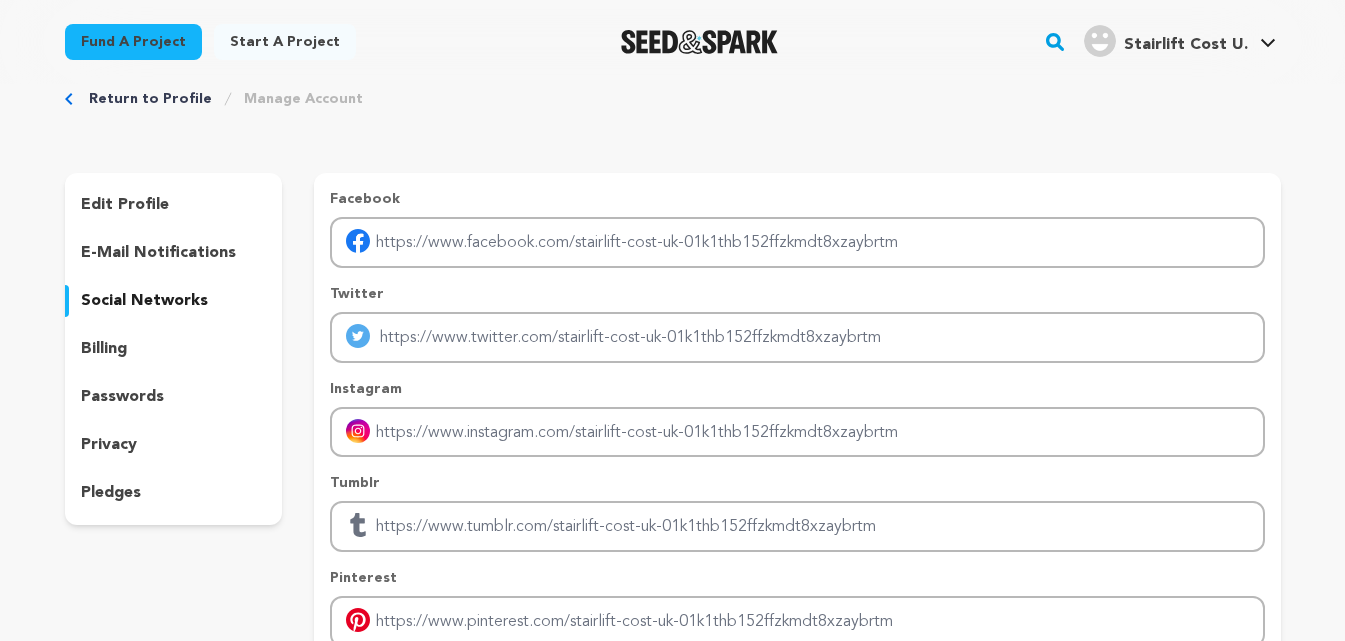 scroll, scrollTop: 0, scrollLeft: 0, axis: both 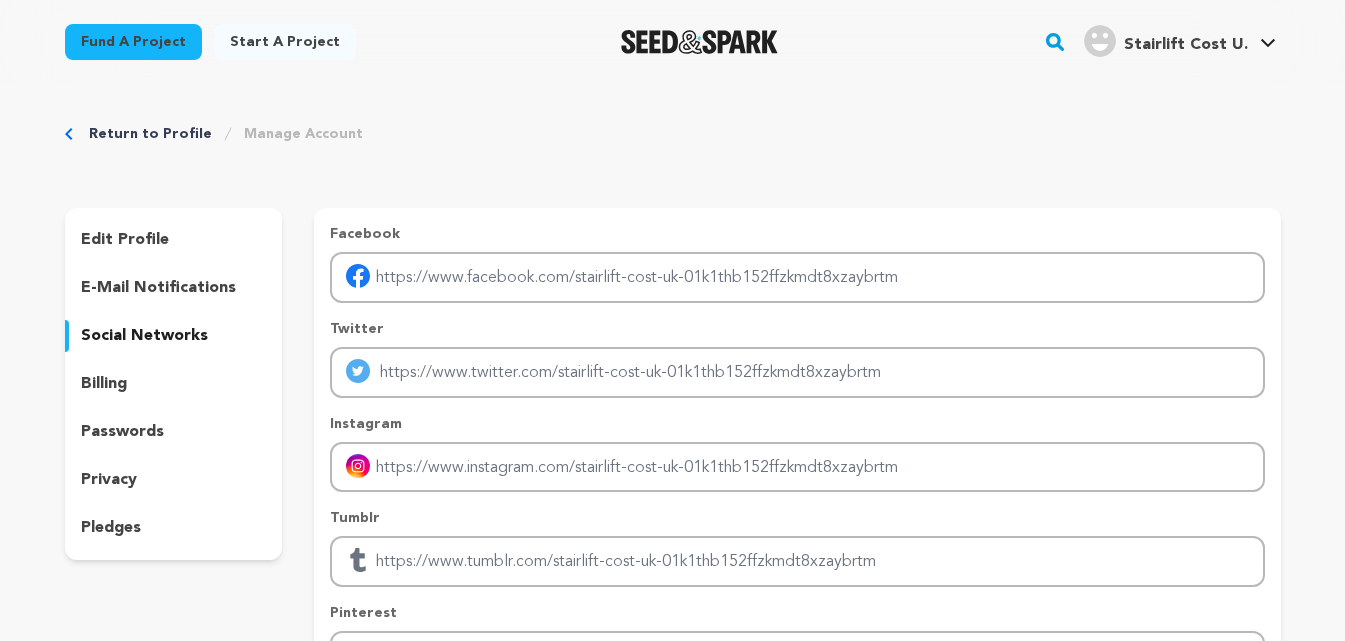 type 